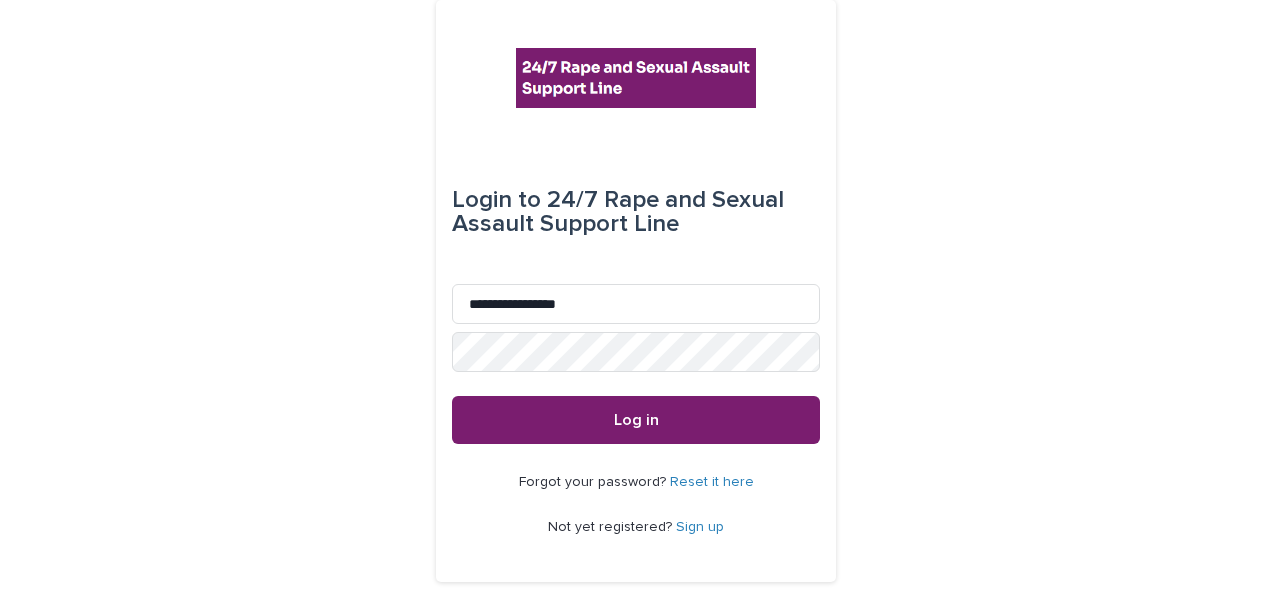 scroll, scrollTop: 0, scrollLeft: 0, axis: both 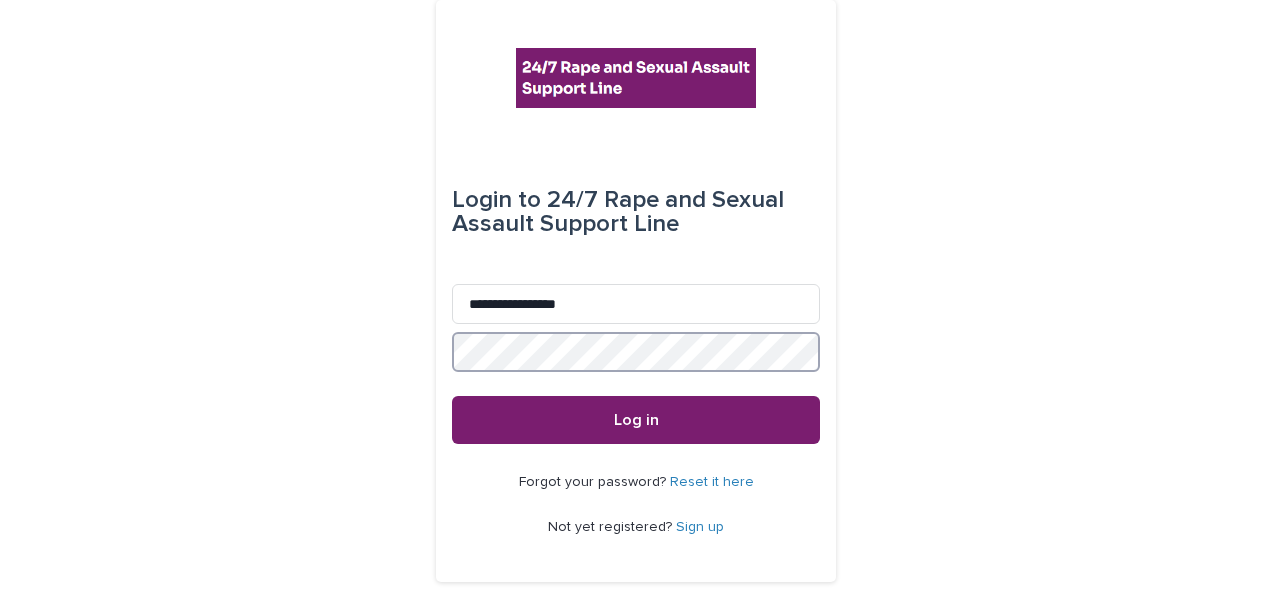 click on "Log in" at bounding box center [636, 420] 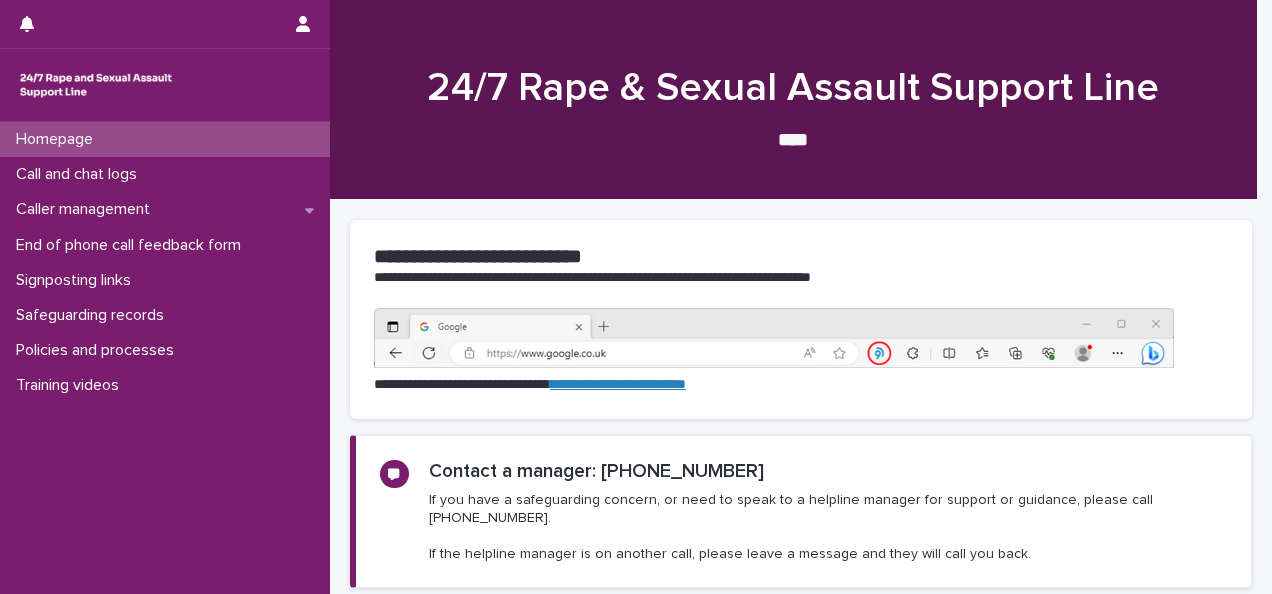 scroll, scrollTop: 0, scrollLeft: 0, axis: both 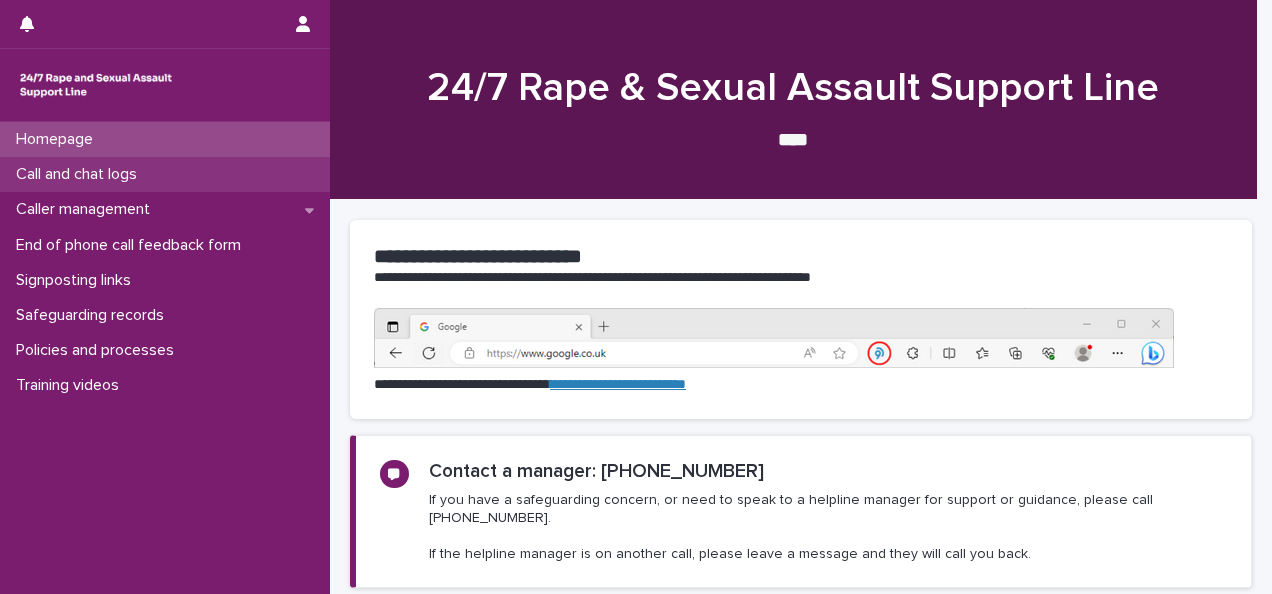 click on "Call and chat logs" at bounding box center [80, 174] 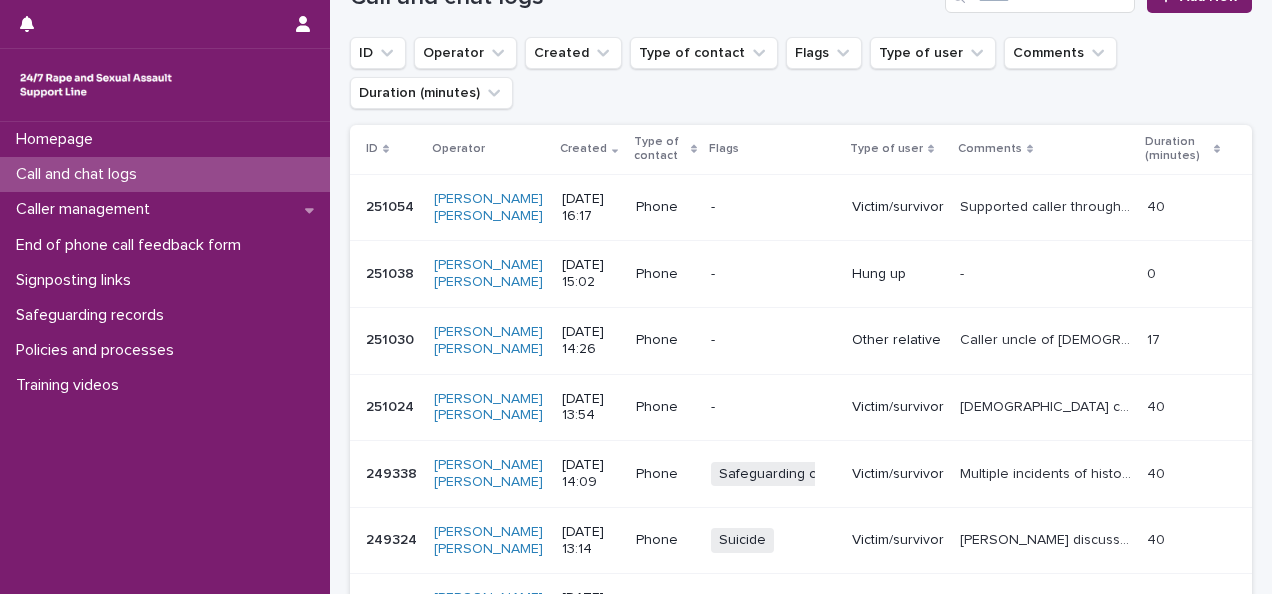 scroll, scrollTop: 290, scrollLeft: 0, axis: vertical 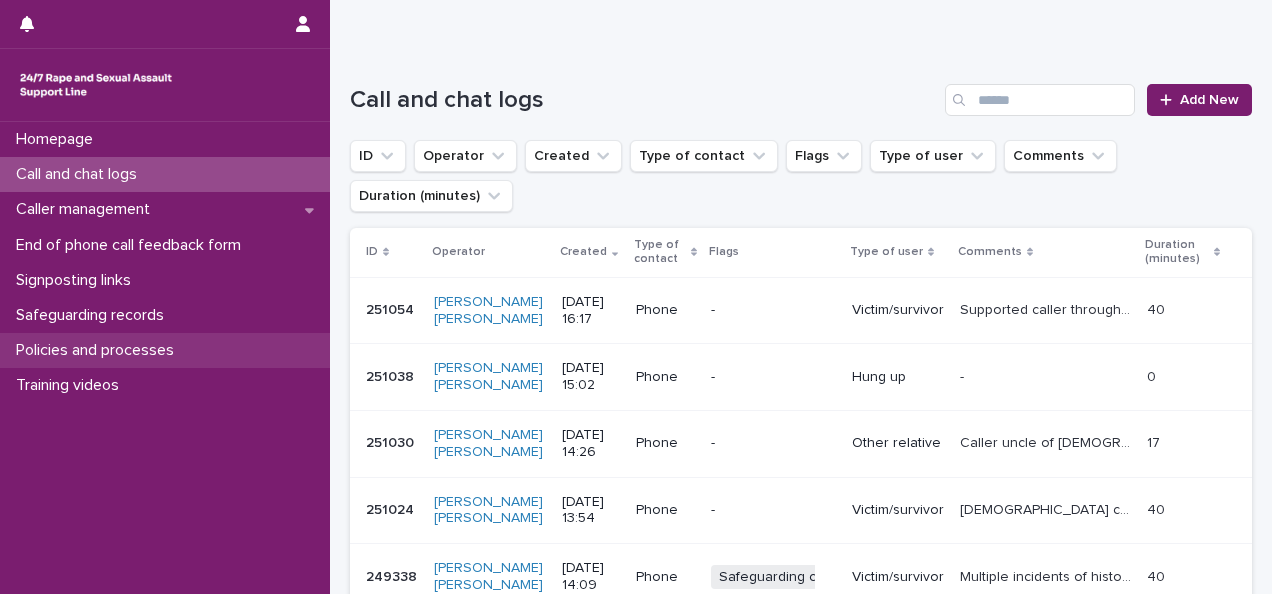 click on "Policies and processes" at bounding box center (99, 350) 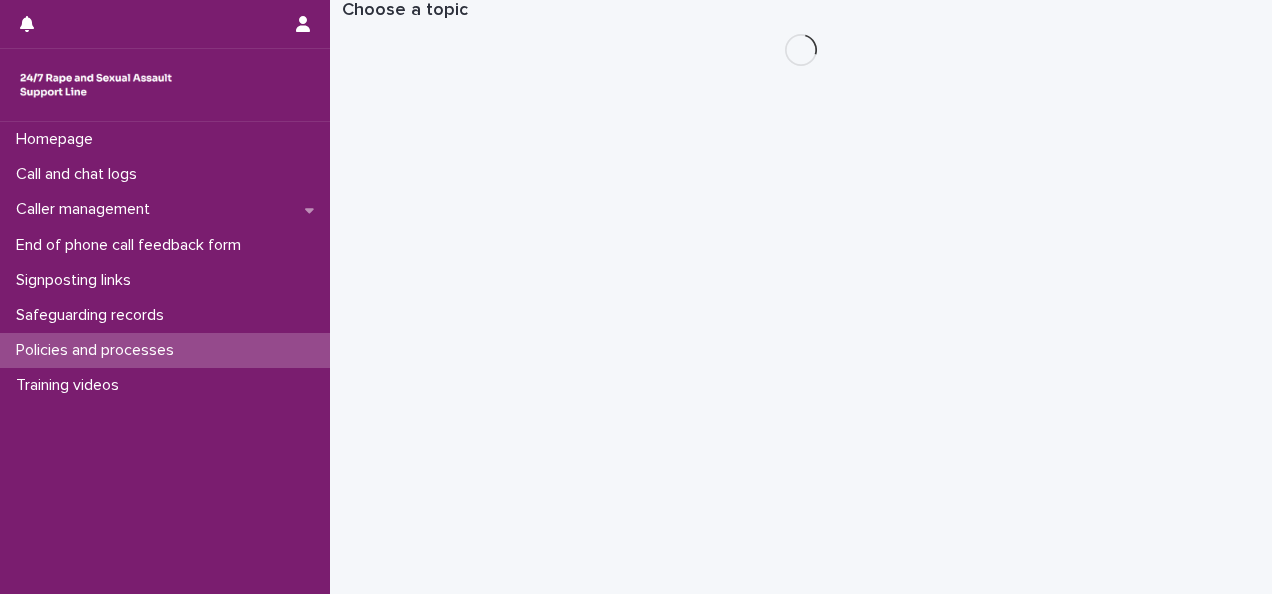 scroll, scrollTop: 0, scrollLeft: 0, axis: both 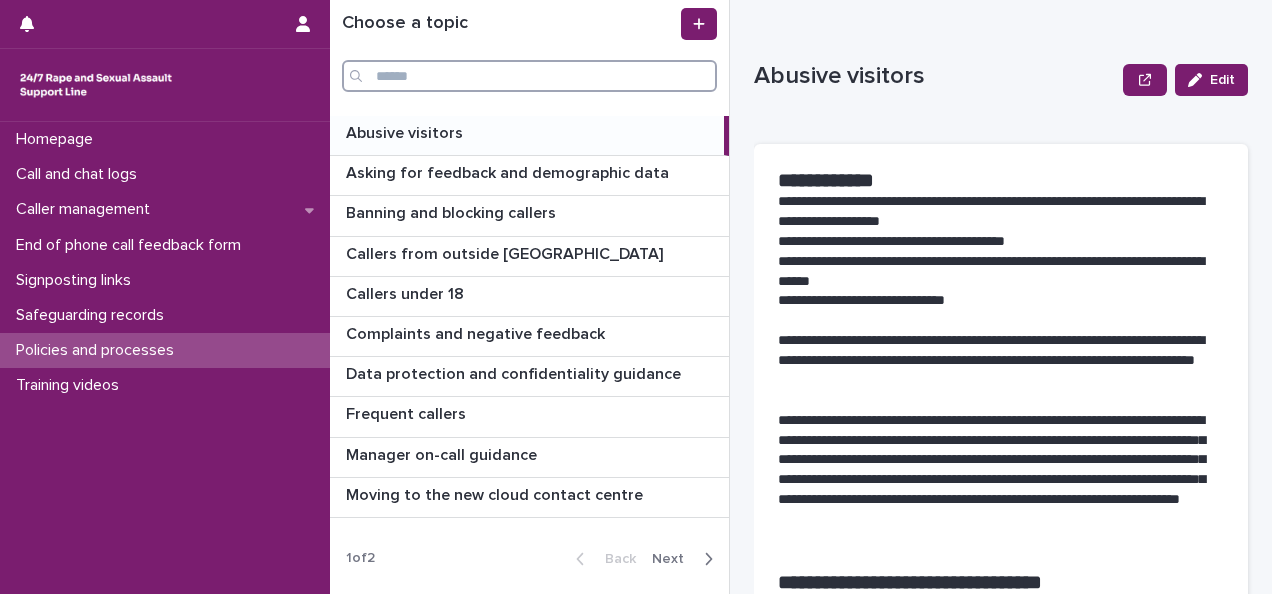 click at bounding box center (529, 76) 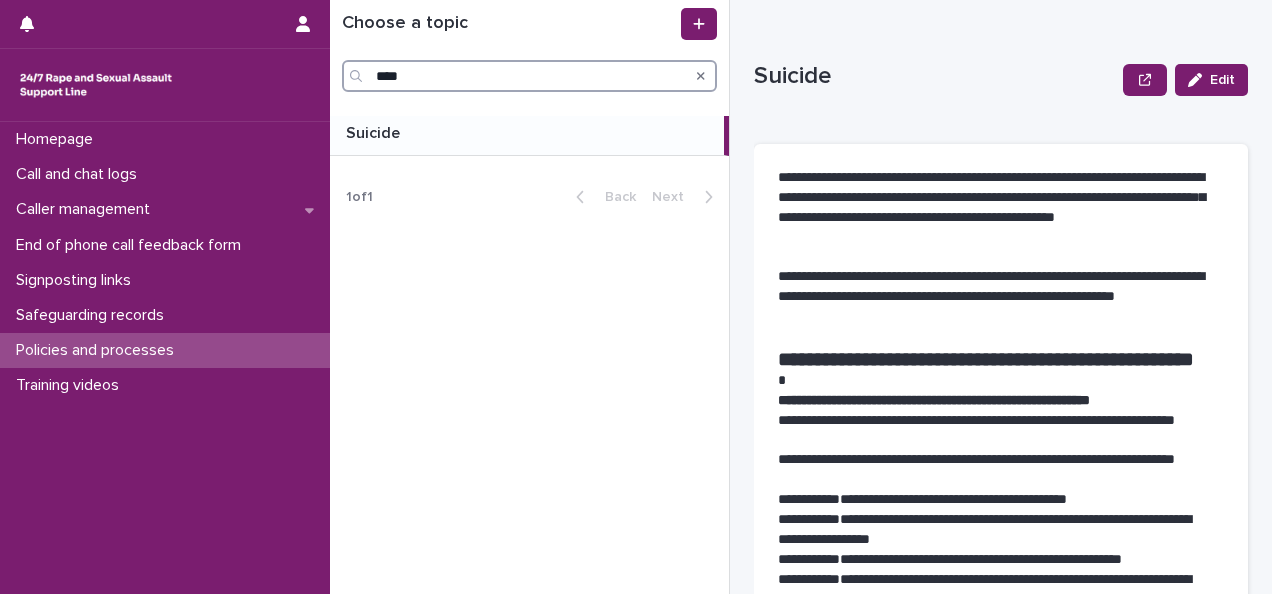type on "****" 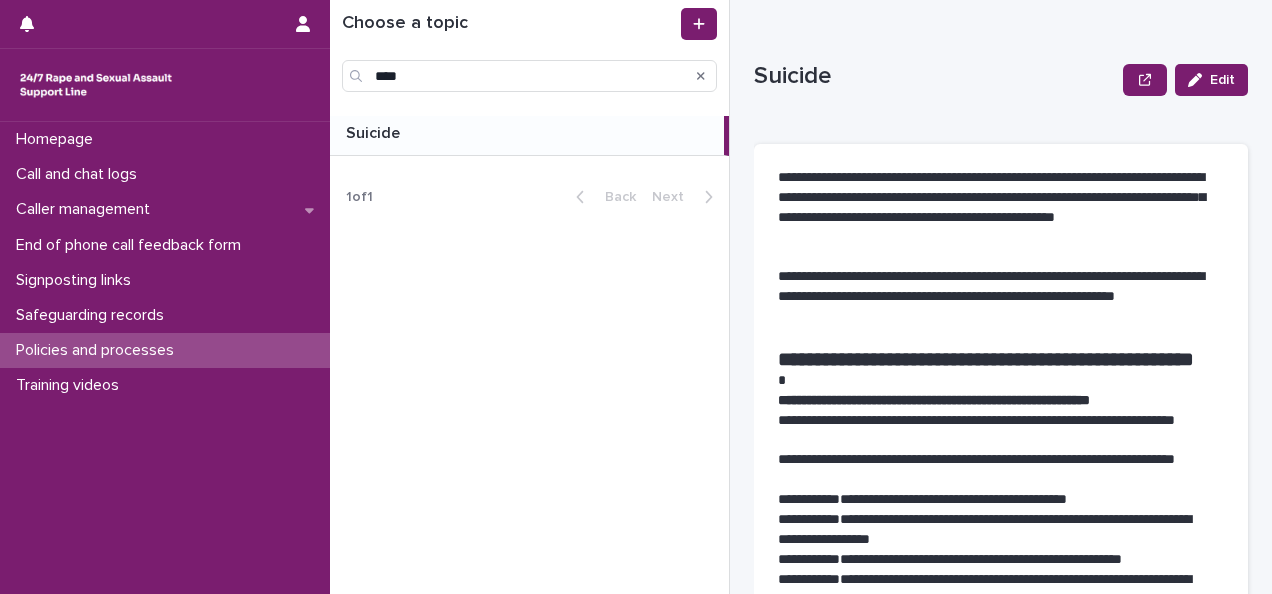 click on "Suicide" at bounding box center [375, 131] 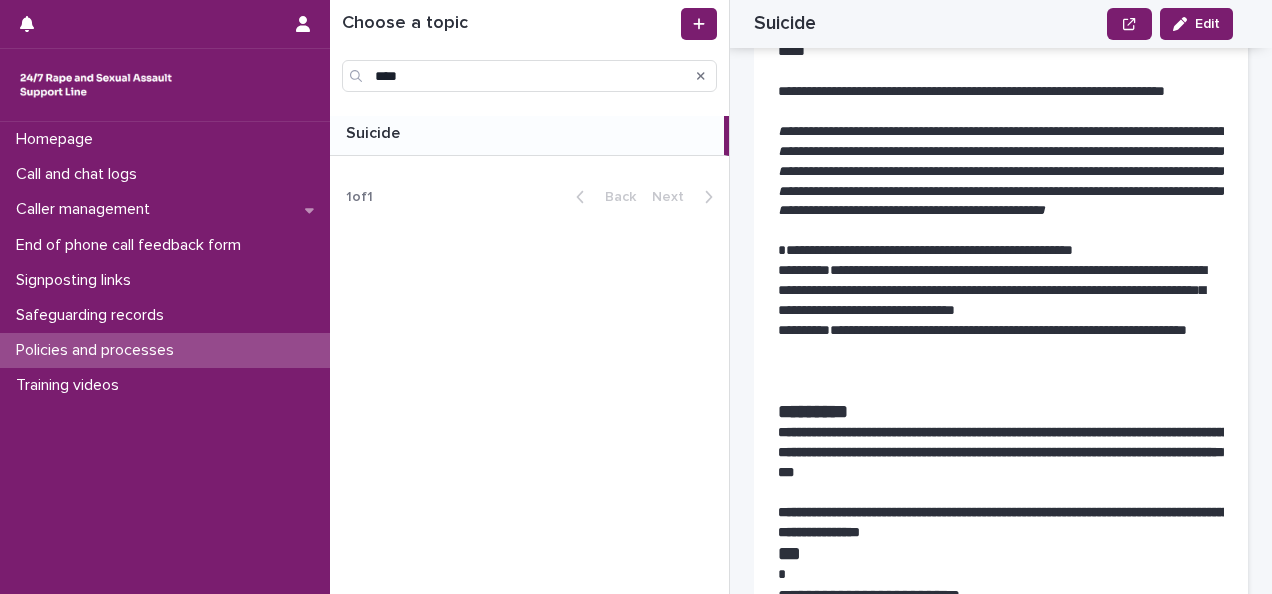scroll, scrollTop: 2948, scrollLeft: 0, axis: vertical 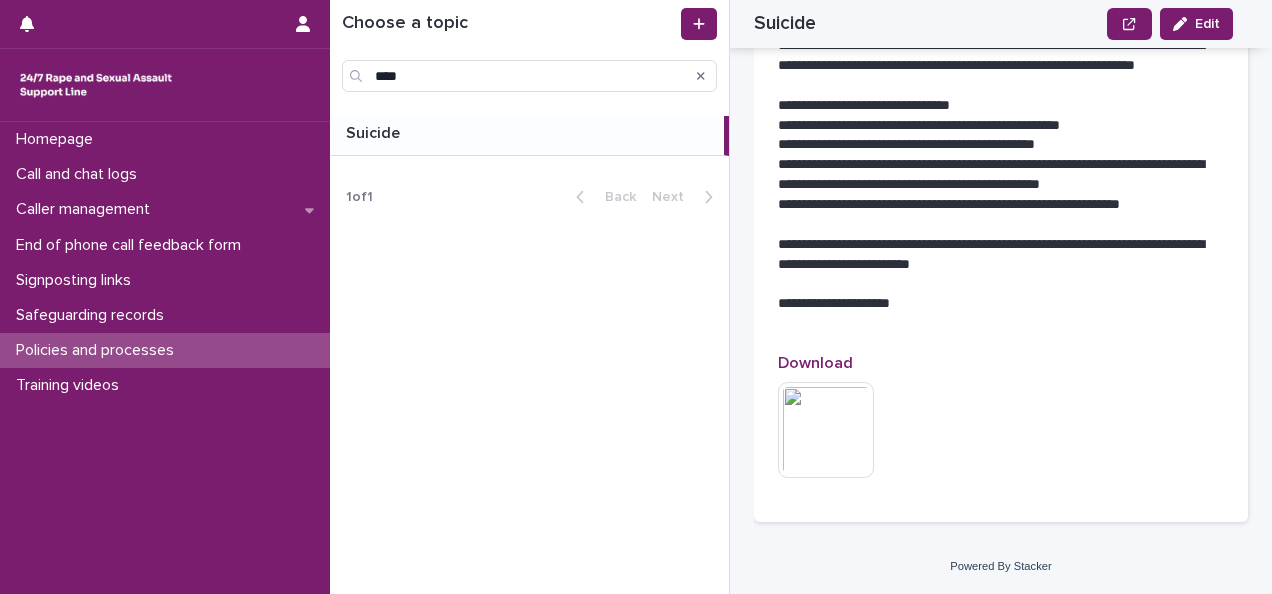 click at bounding box center (826, 430) 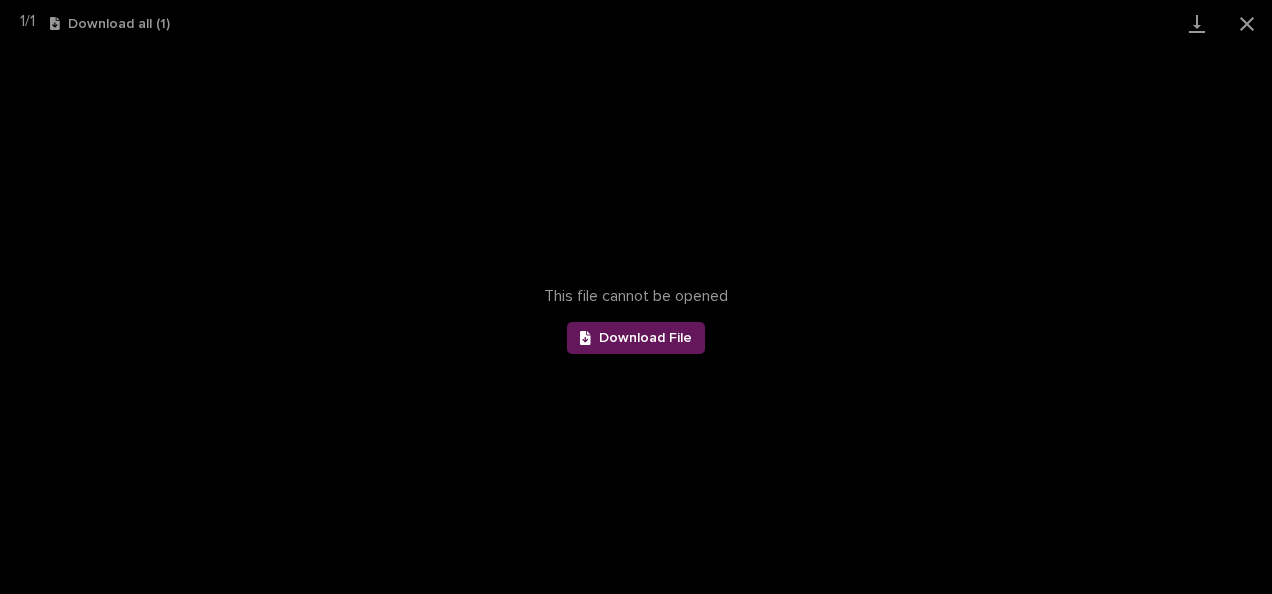 click on "Download File" at bounding box center [645, 338] 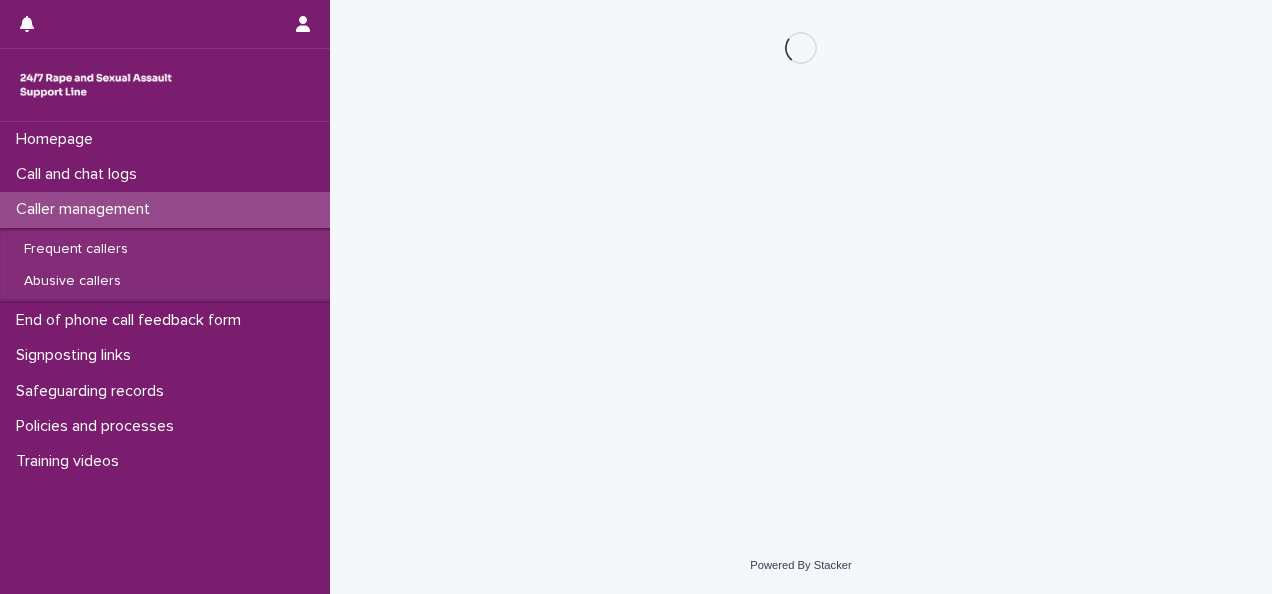 scroll, scrollTop: 0, scrollLeft: 0, axis: both 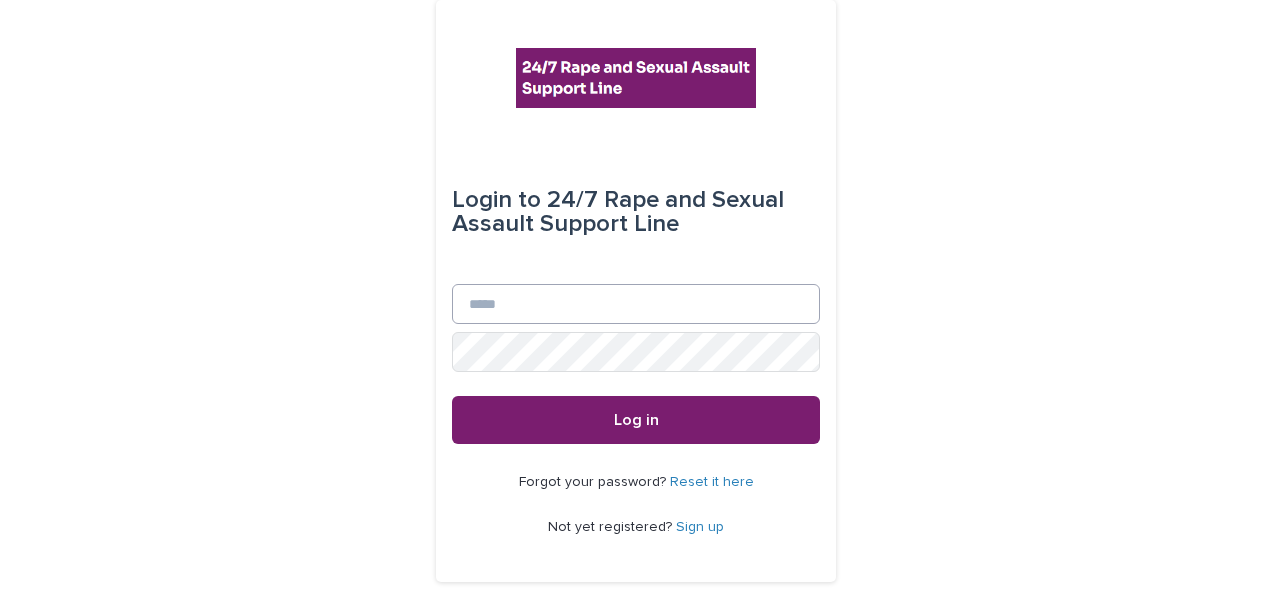 type on "**********" 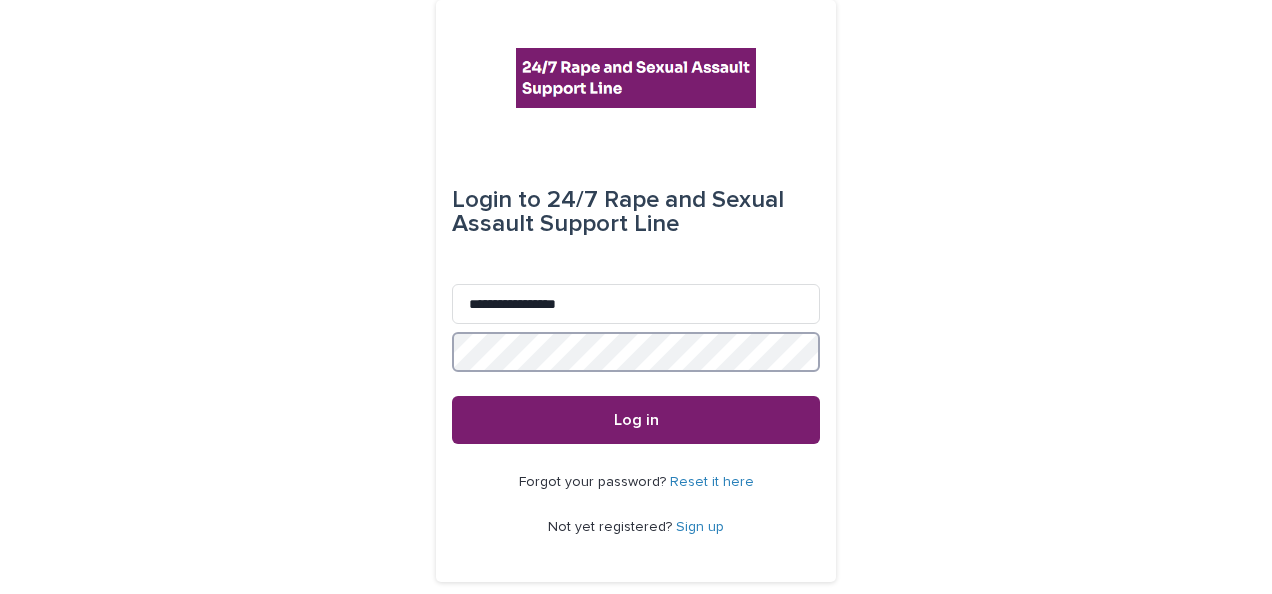 click on "Log in" at bounding box center [636, 420] 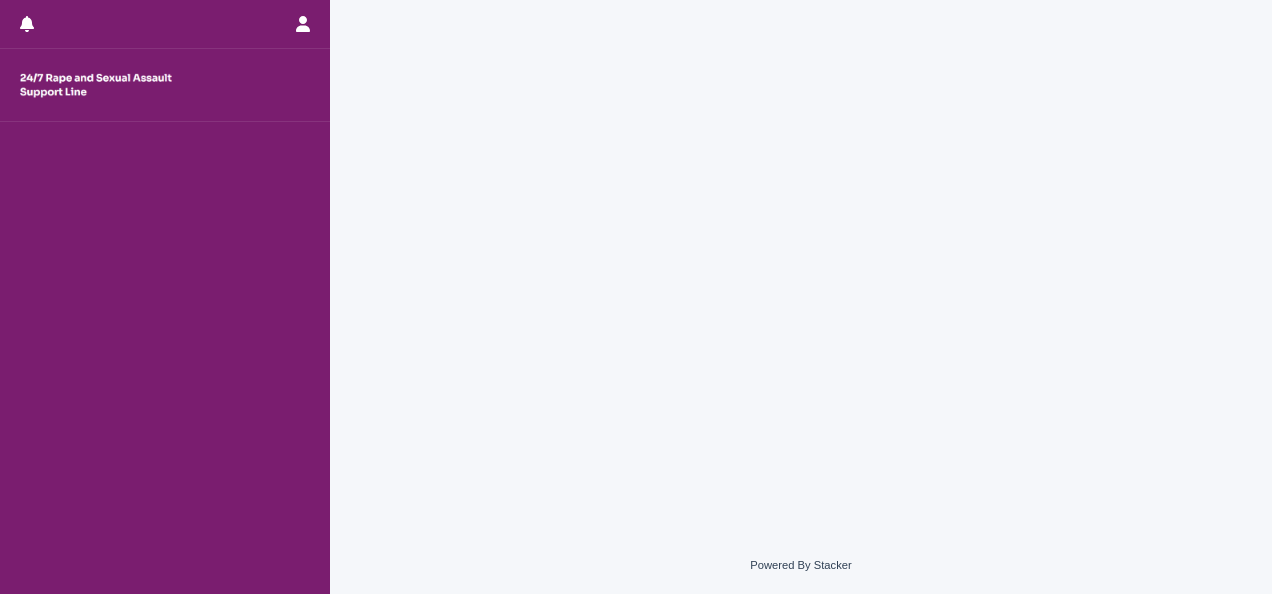 scroll, scrollTop: 0, scrollLeft: 0, axis: both 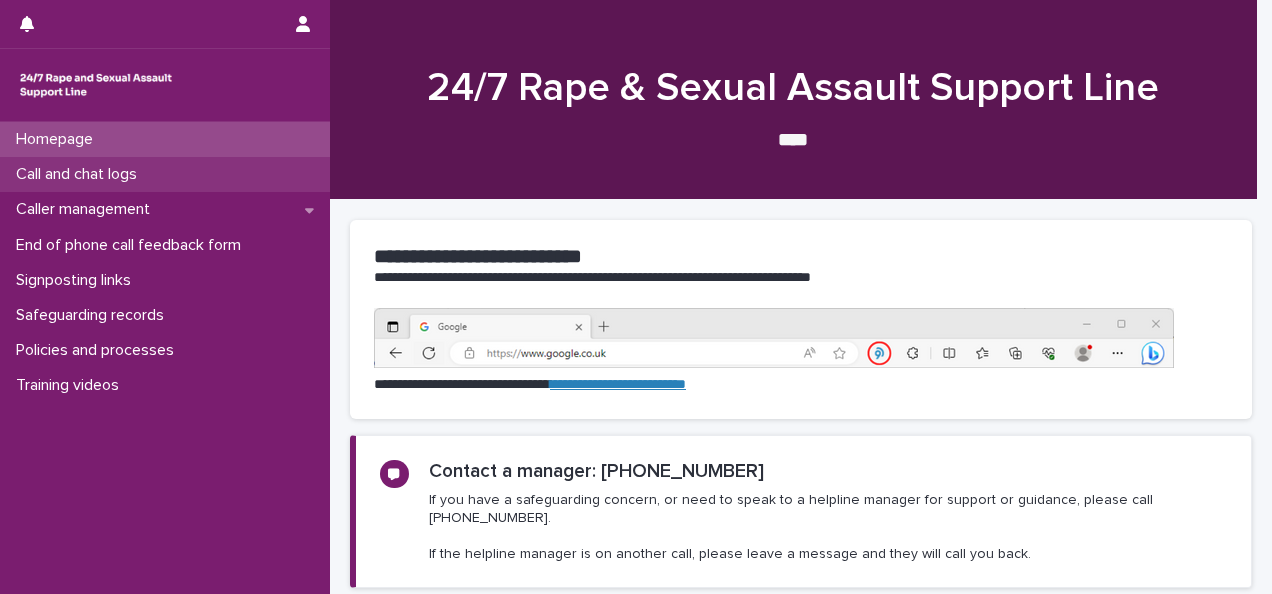 click on "Call and chat logs" at bounding box center [80, 174] 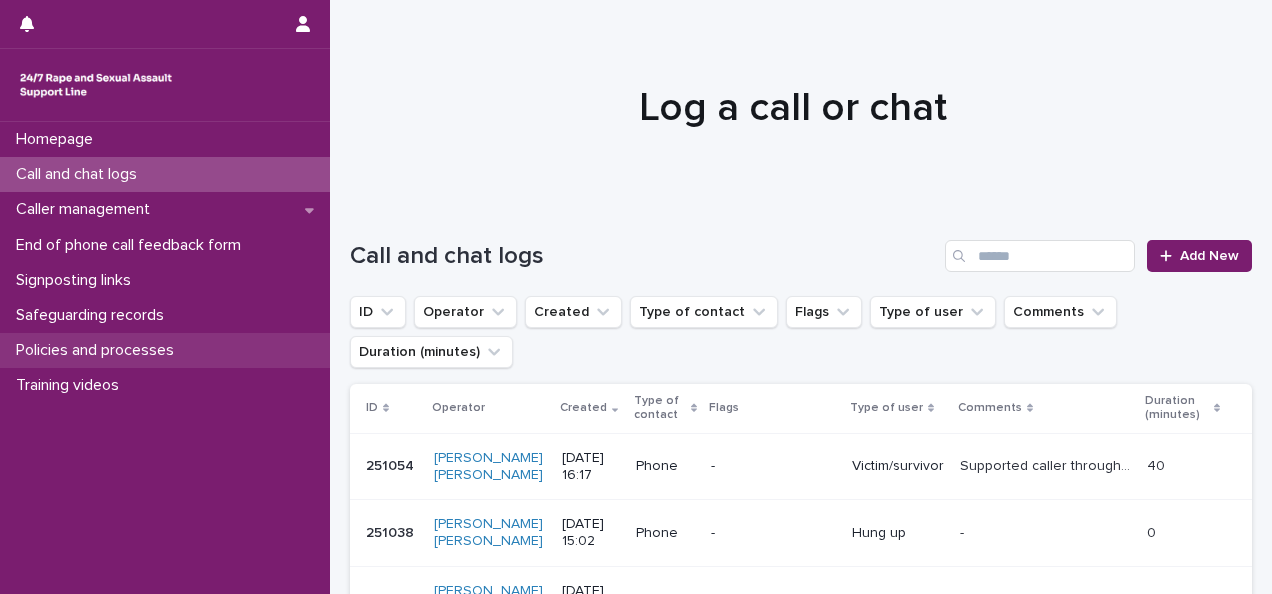 click on "Policies and processes" at bounding box center [99, 350] 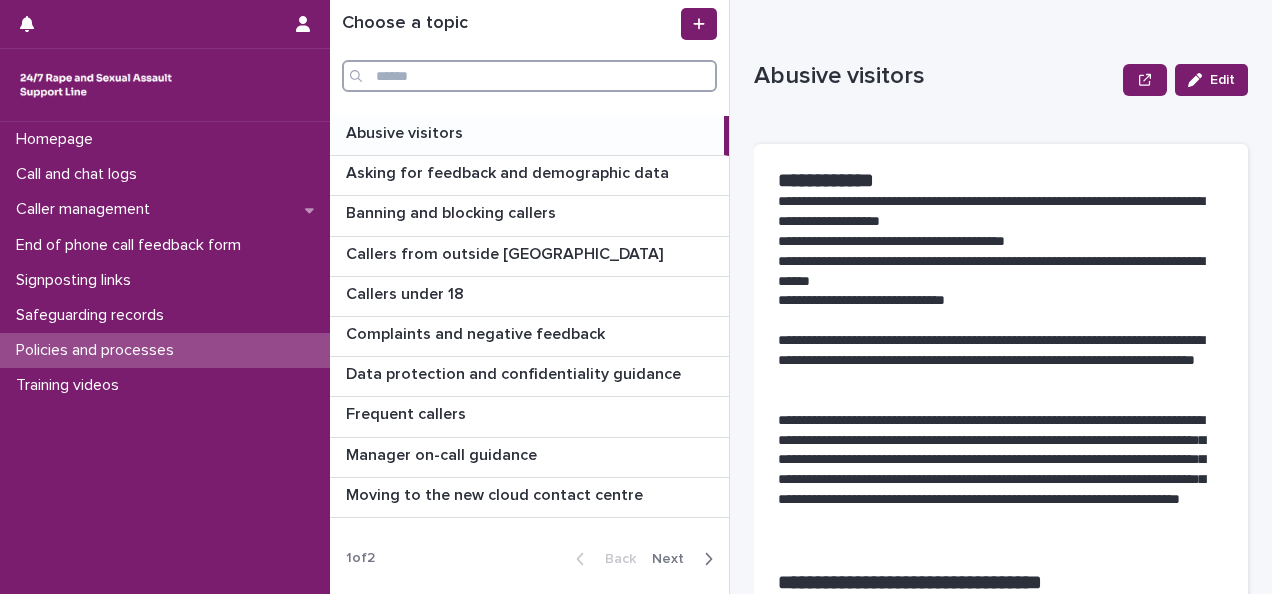 click at bounding box center [529, 76] 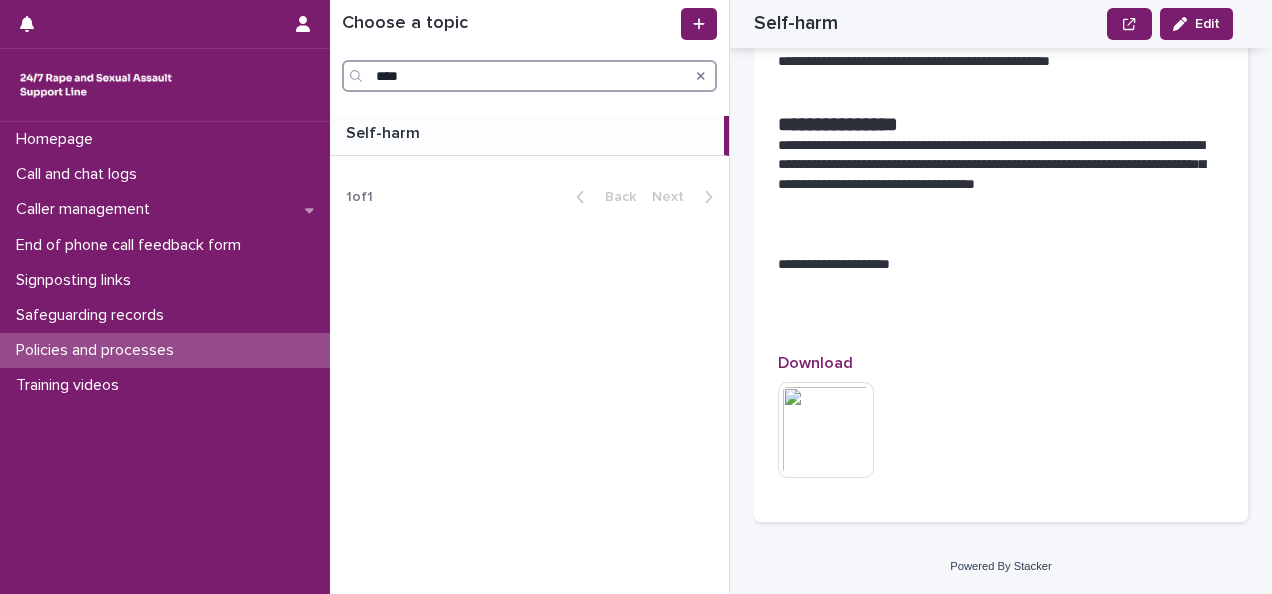 scroll, scrollTop: 1208, scrollLeft: 0, axis: vertical 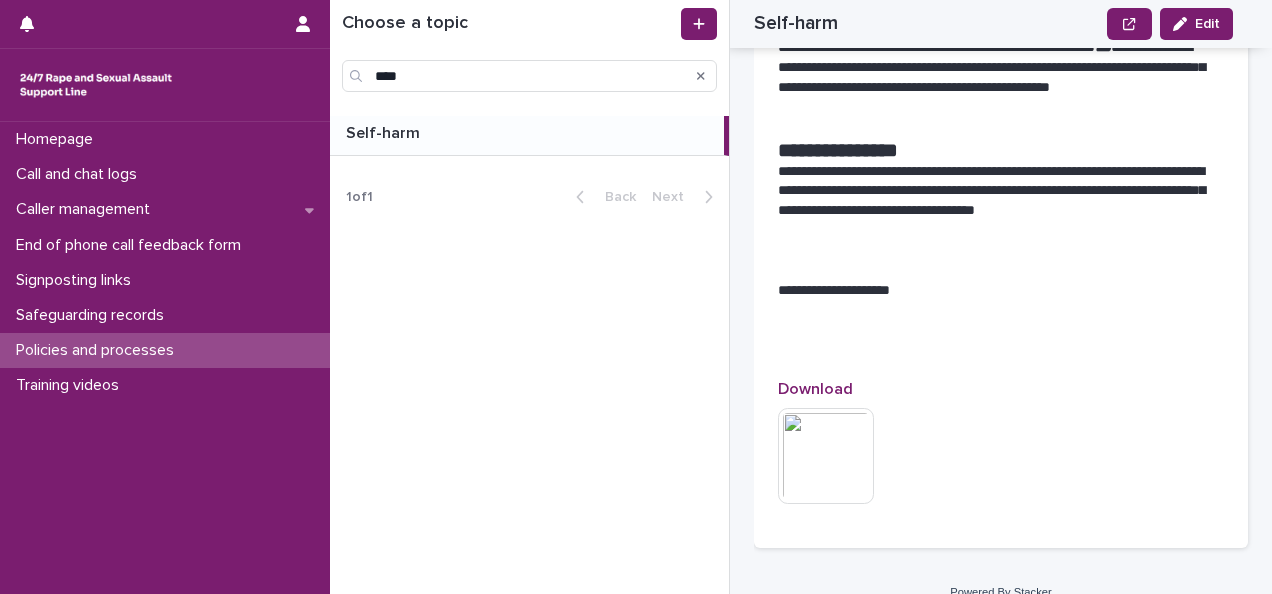 click at bounding box center [826, 456] 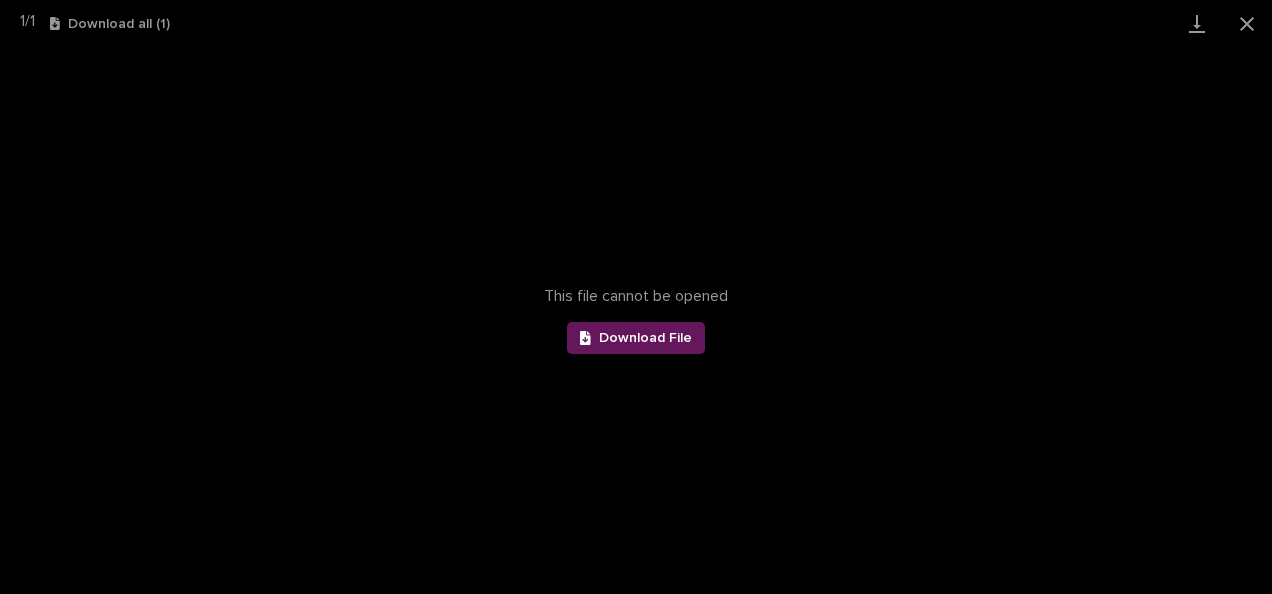 click on "Download File" at bounding box center (645, 338) 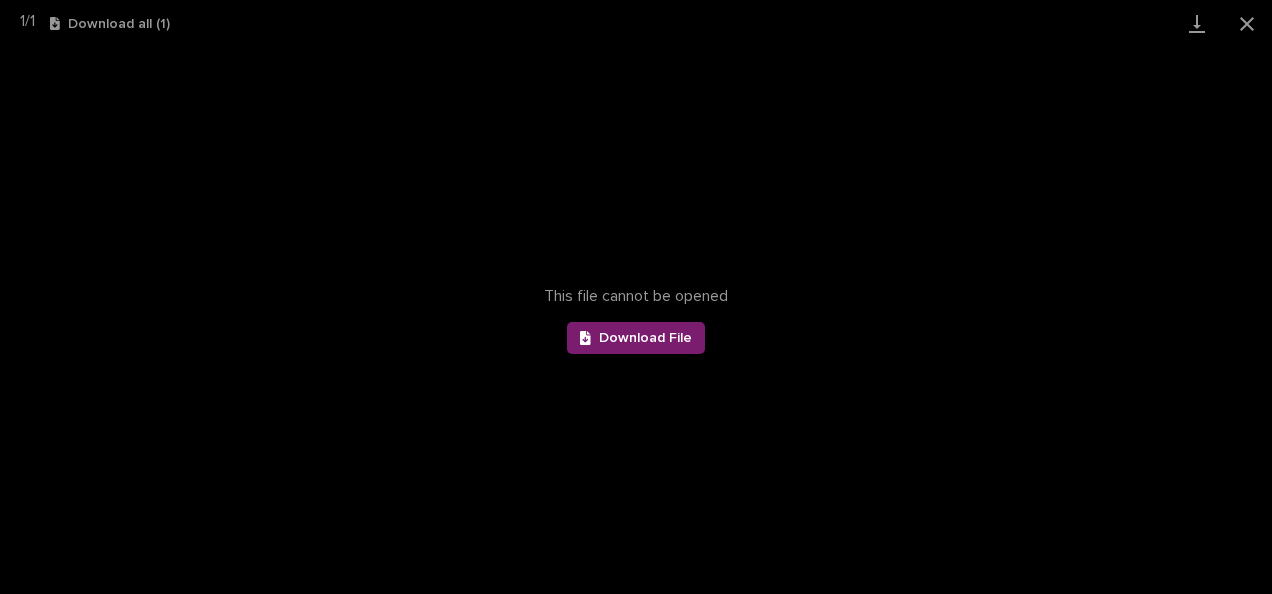 type on "*********" 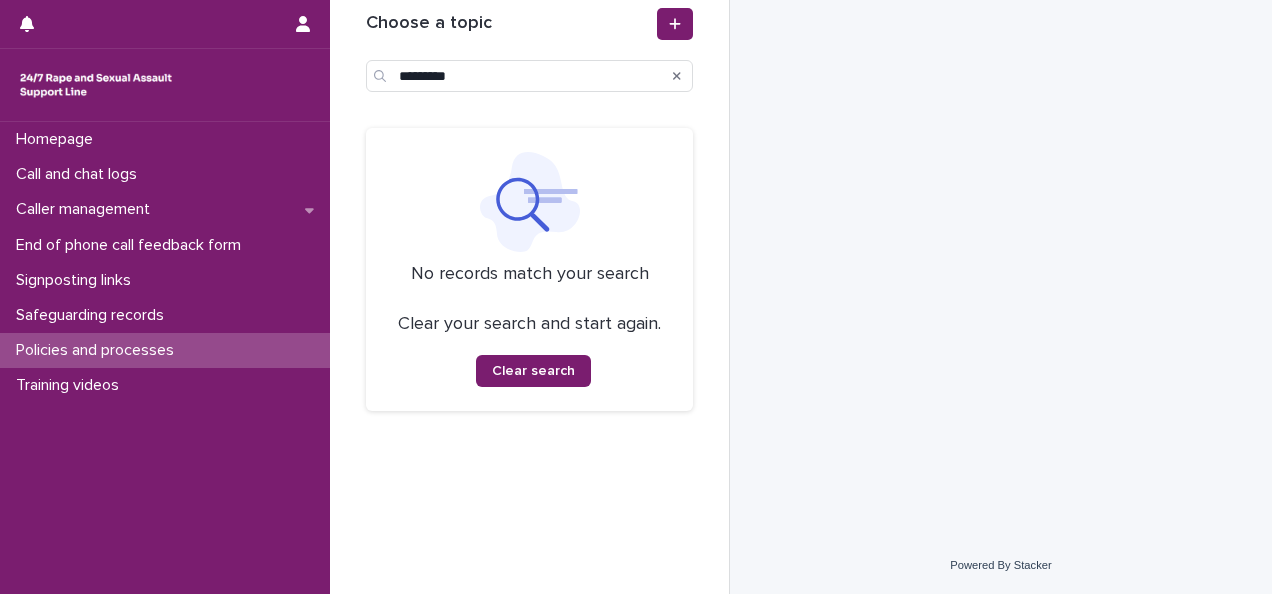 scroll, scrollTop: 0, scrollLeft: 0, axis: both 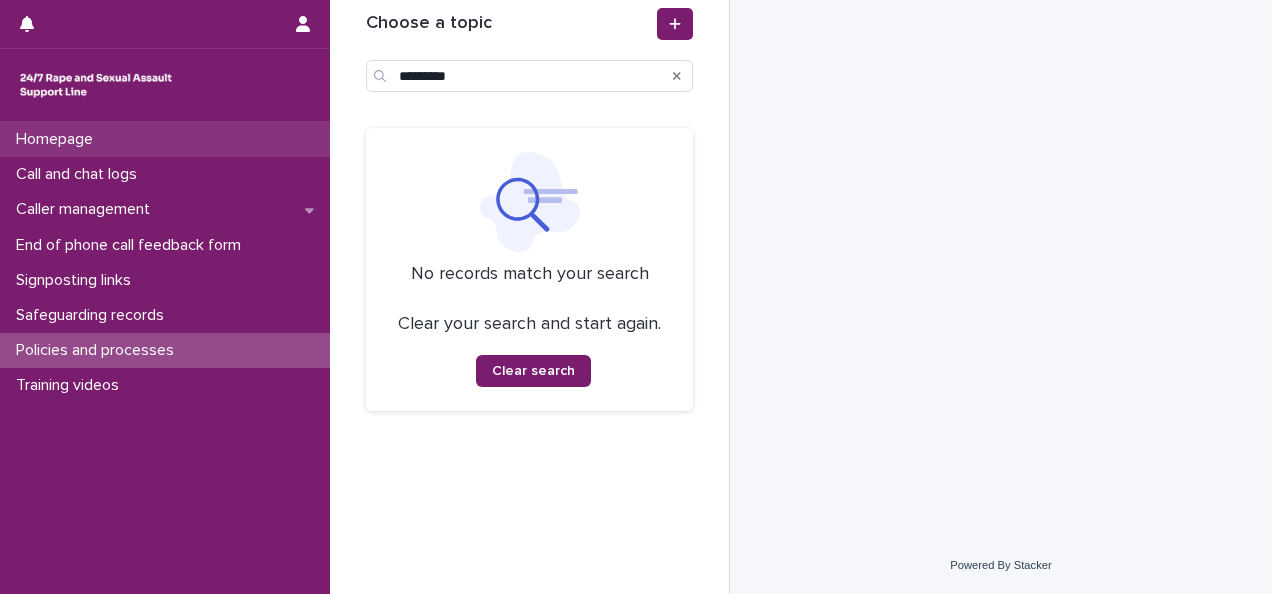 click on "Homepage" at bounding box center (58, 139) 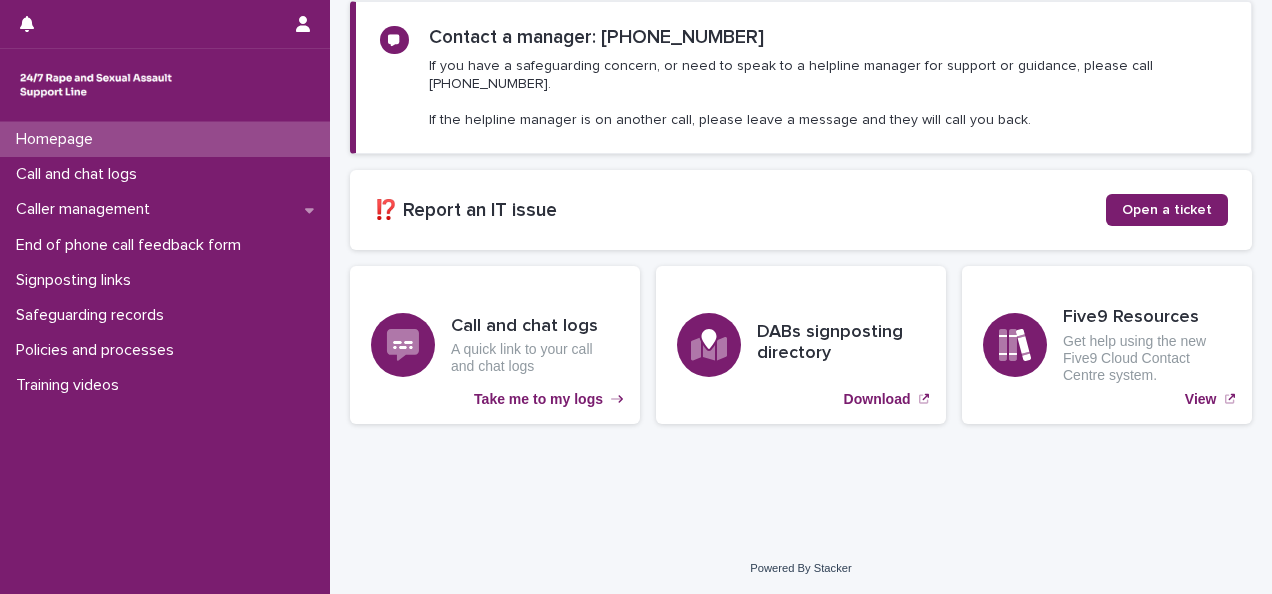 scroll, scrollTop: 0, scrollLeft: 0, axis: both 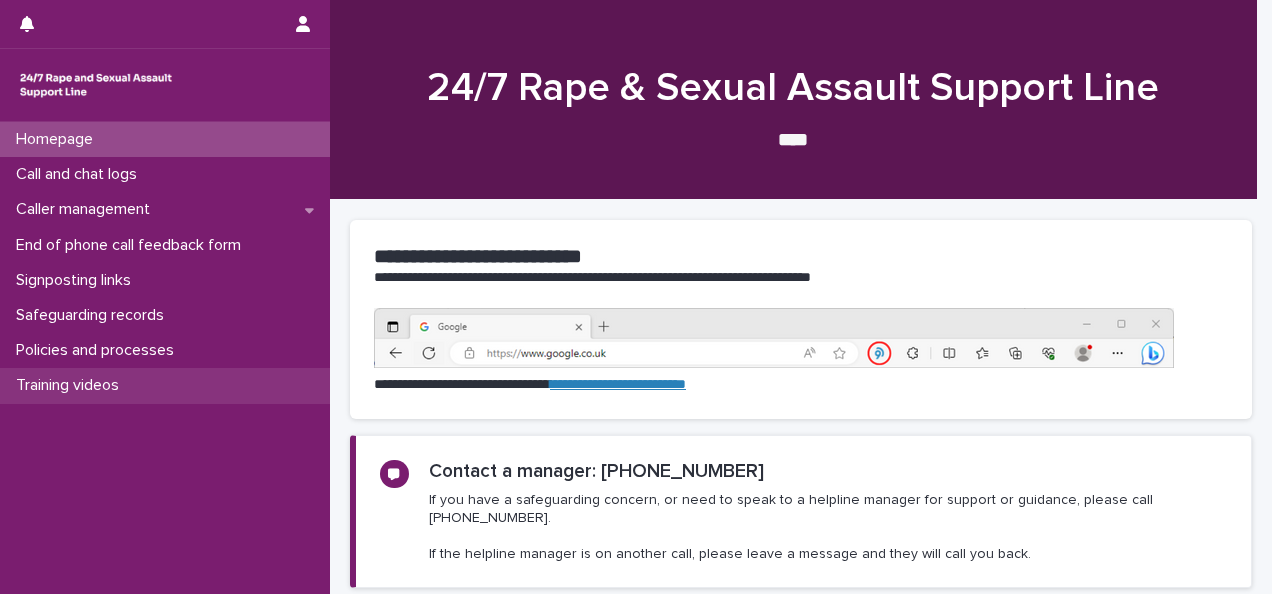 click on "Training videos" at bounding box center (165, 385) 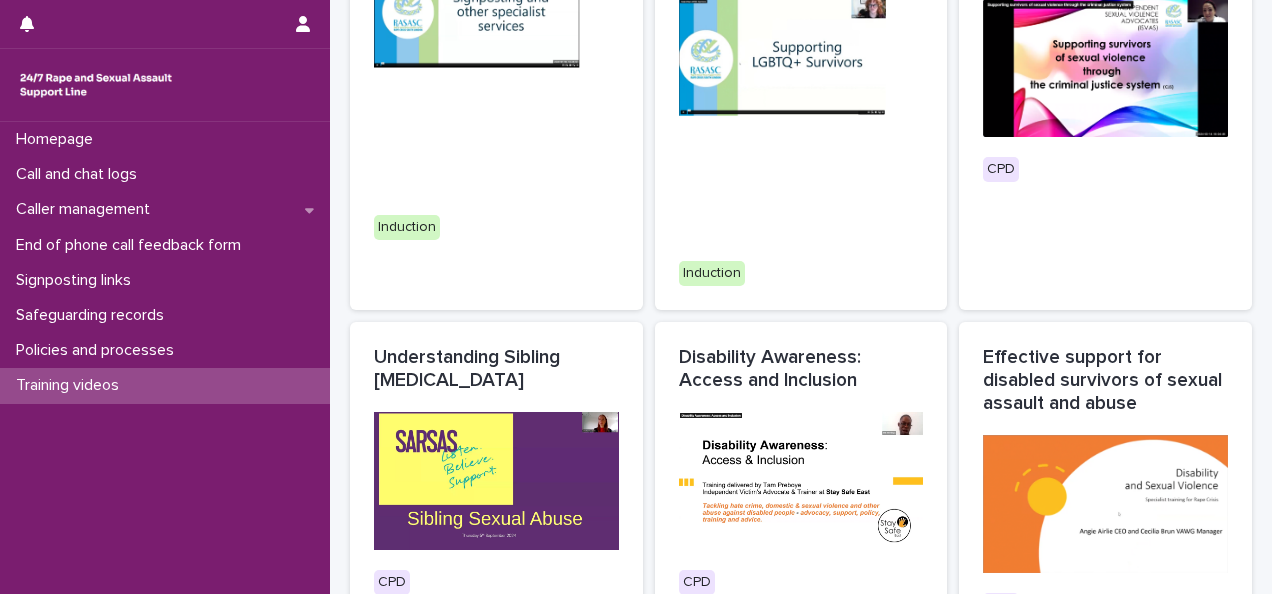 scroll, scrollTop: 1070, scrollLeft: 0, axis: vertical 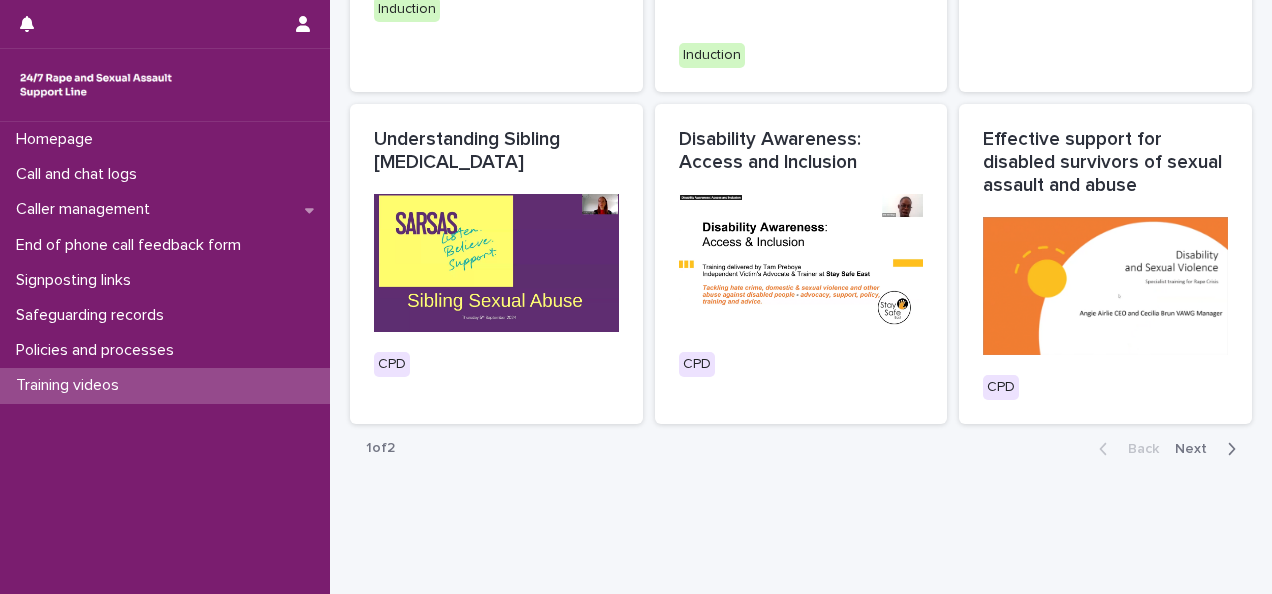 click on "Next" at bounding box center (1197, 449) 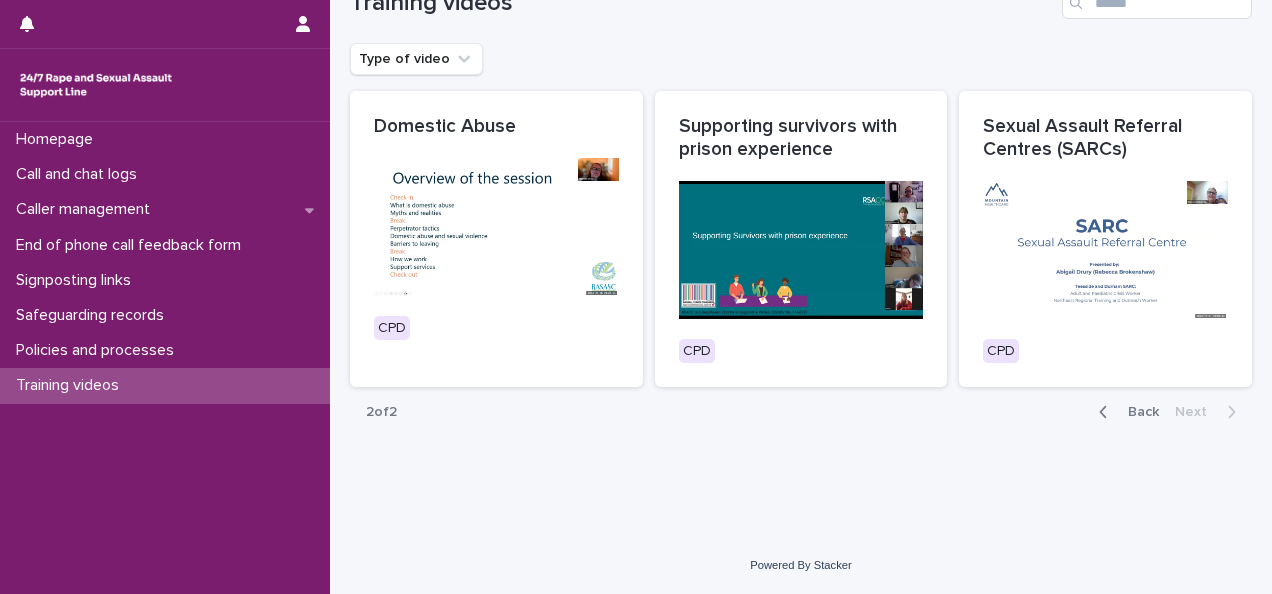 scroll, scrollTop: 0, scrollLeft: 0, axis: both 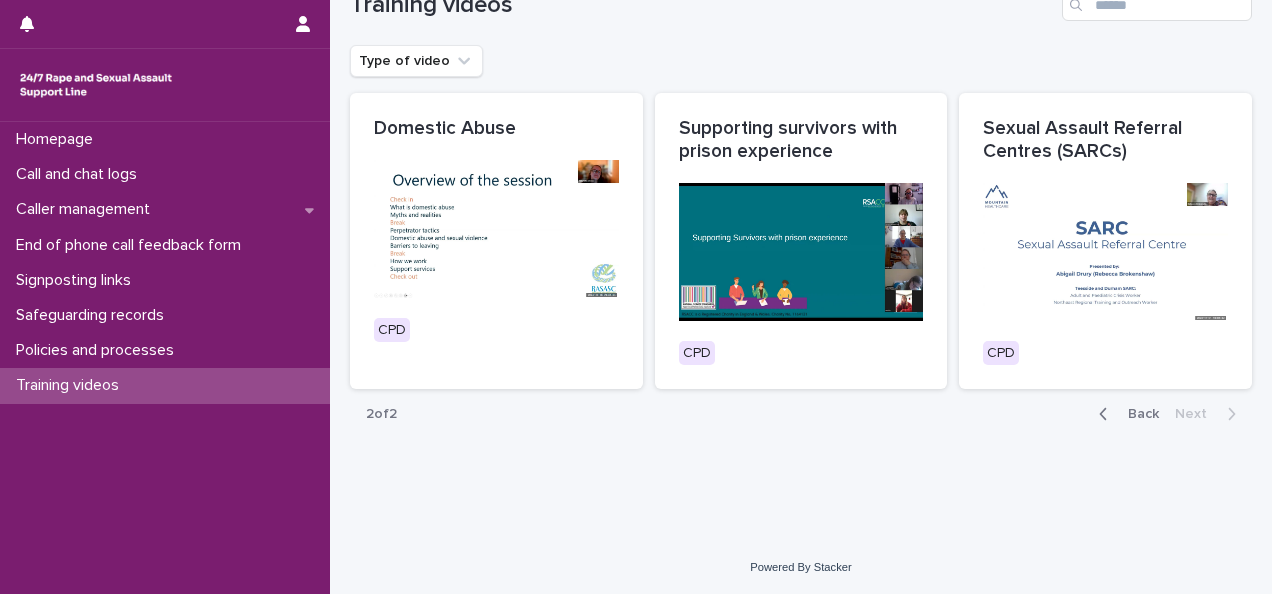 click on "Back" at bounding box center [1137, 414] 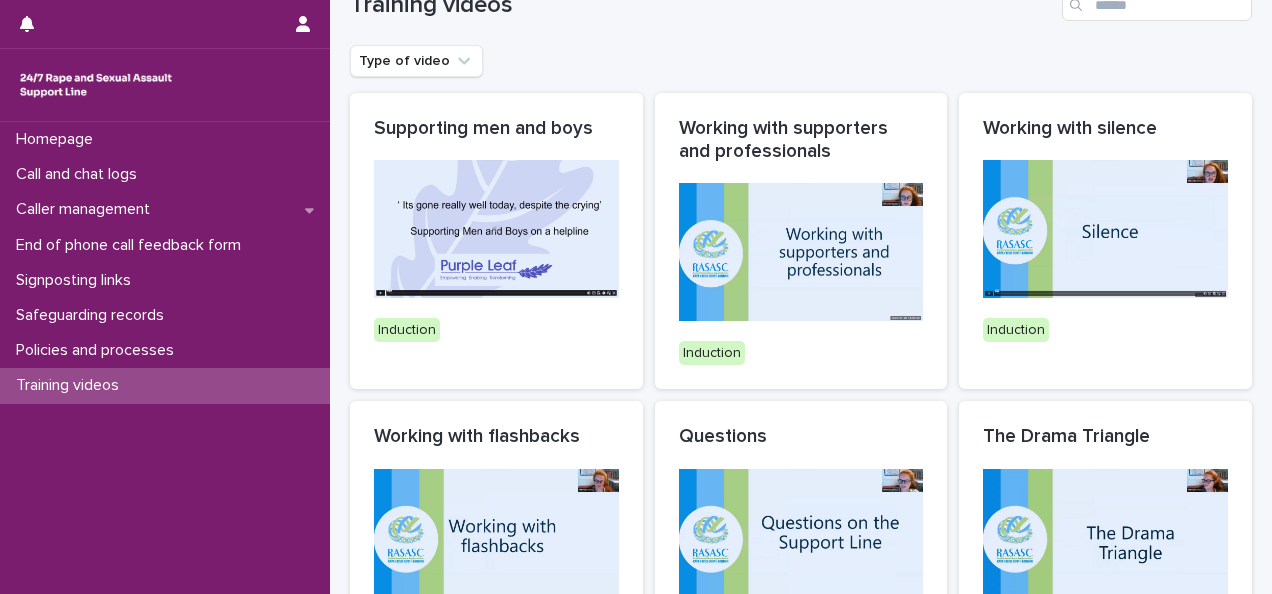 scroll, scrollTop: 560, scrollLeft: 0, axis: vertical 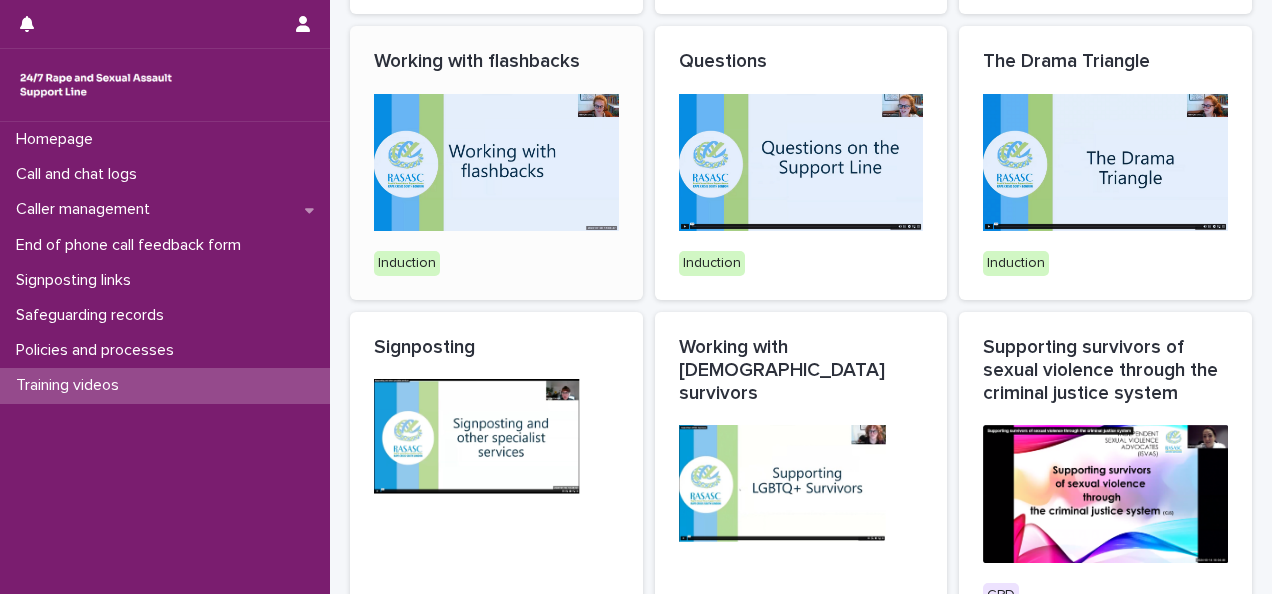 click at bounding box center (496, 163) 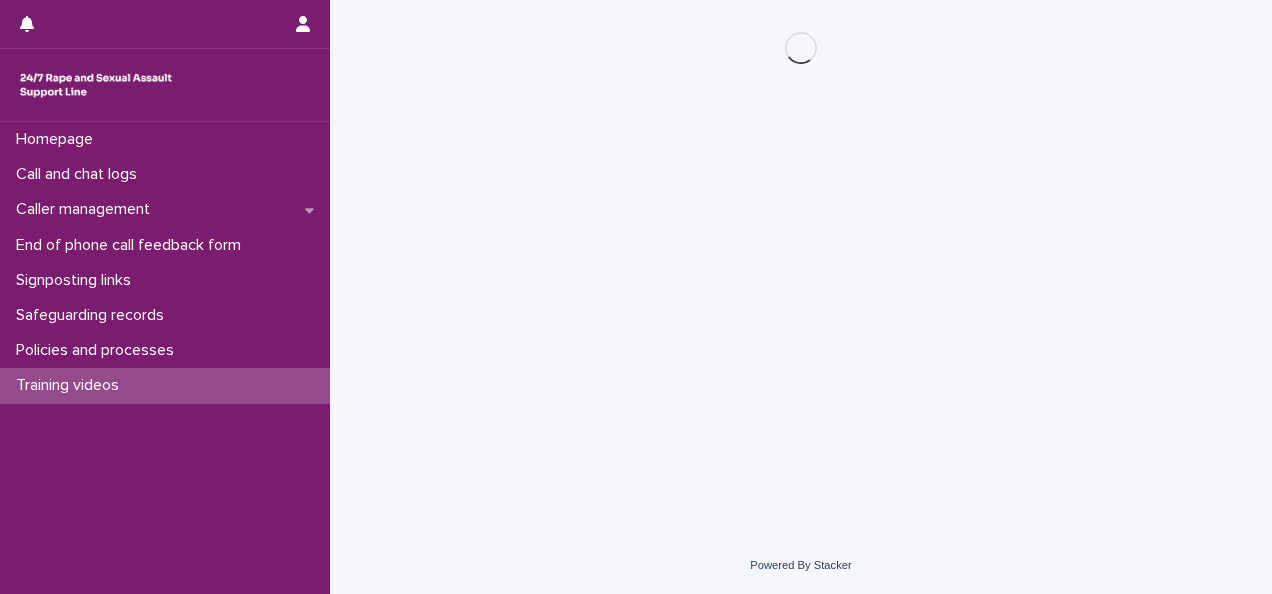 scroll, scrollTop: 0, scrollLeft: 0, axis: both 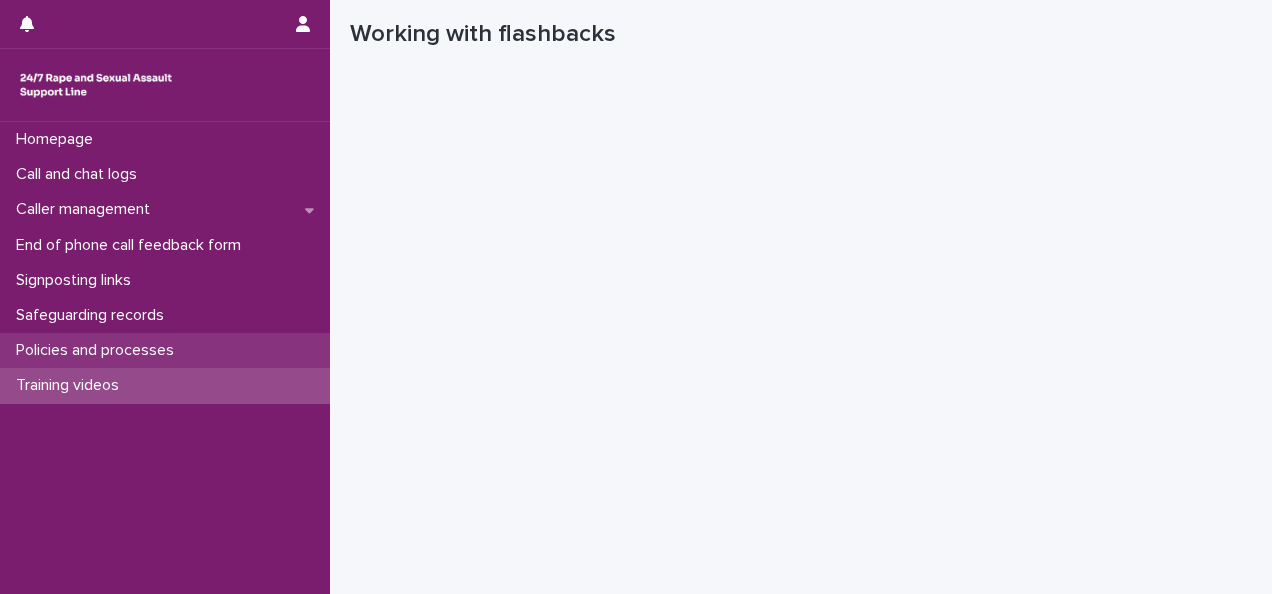 click on "Policies and processes" at bounding box center (99, 350) 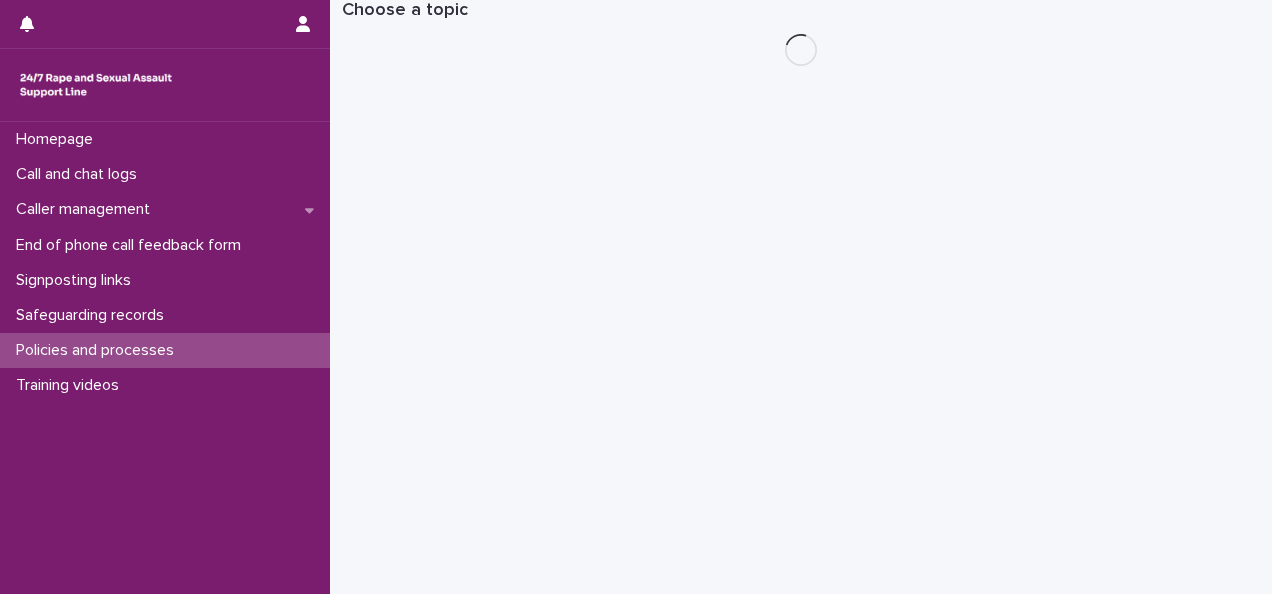 scroll, scrollTop: 0, scrollLeft: 0, axis: both 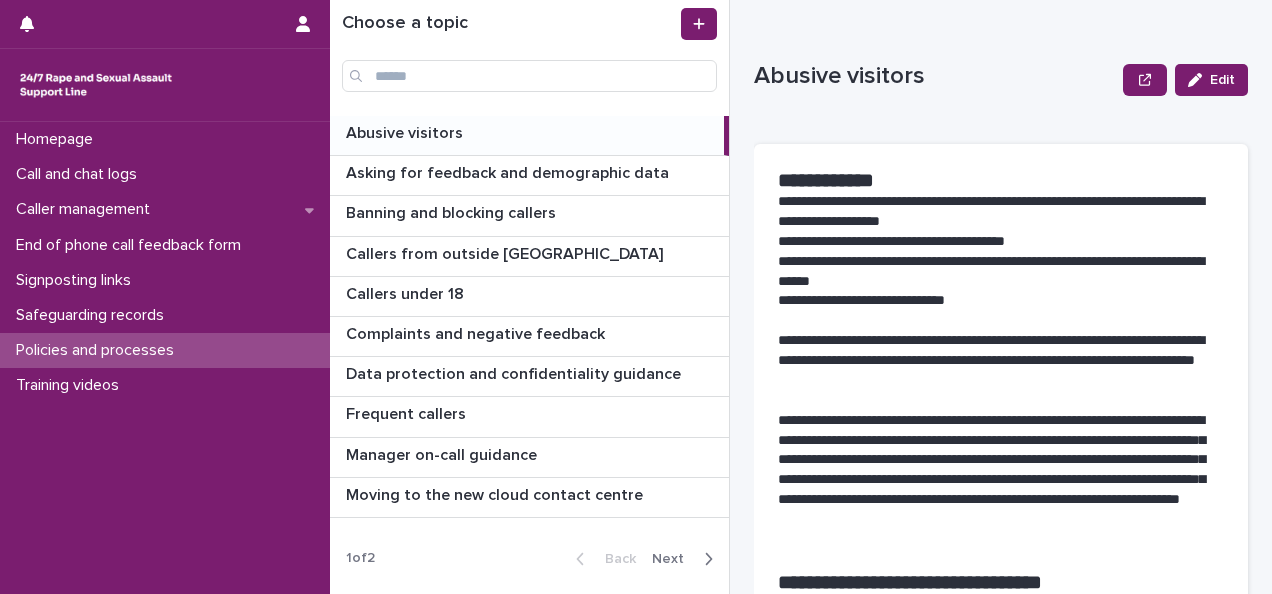click on "Next" at bounding box center [674, 559] 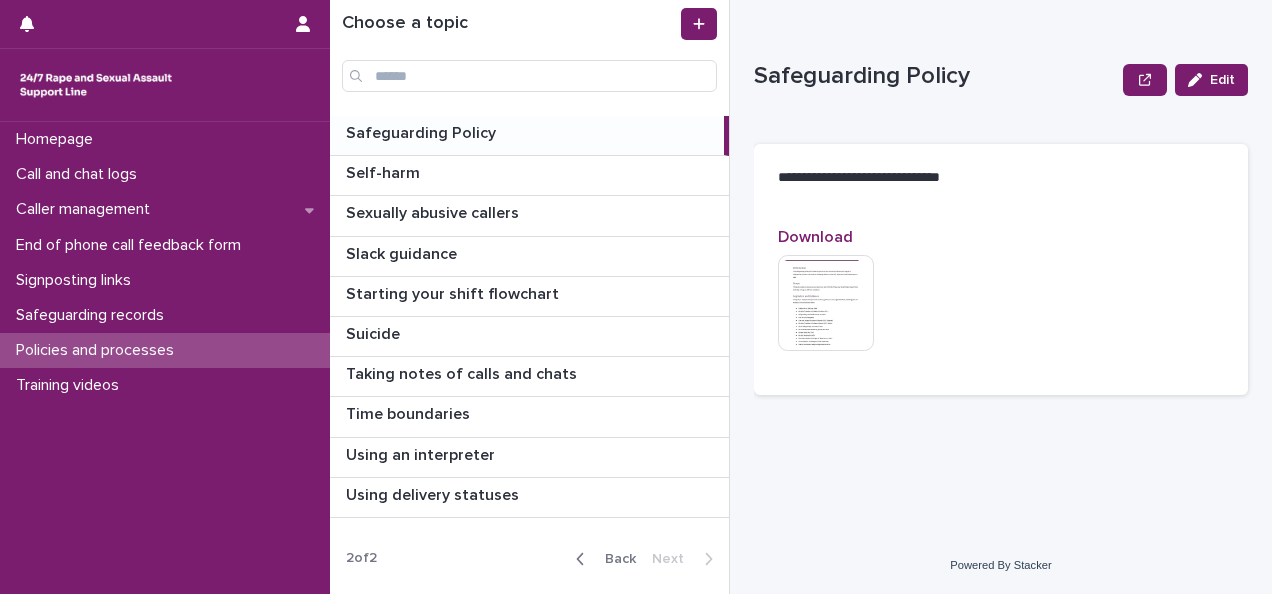 click on "Back" at bounding box center (614, 559) 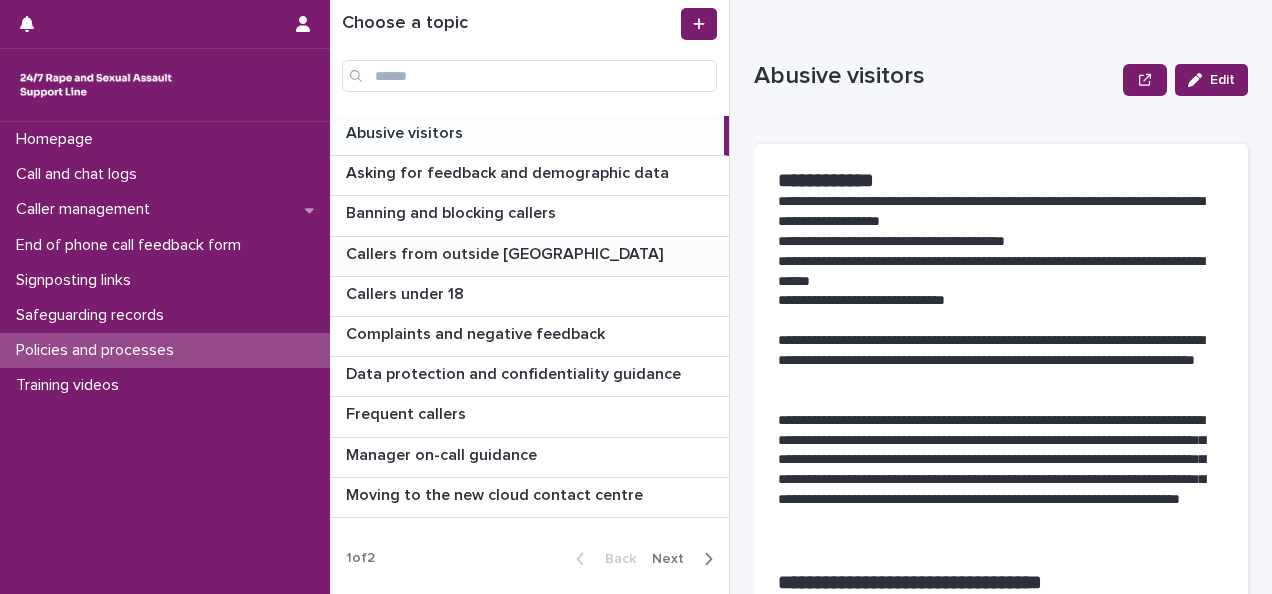 click on "Callers from outside [GEOGRAPHIC_DATA]" at bounding box center [506, 252] 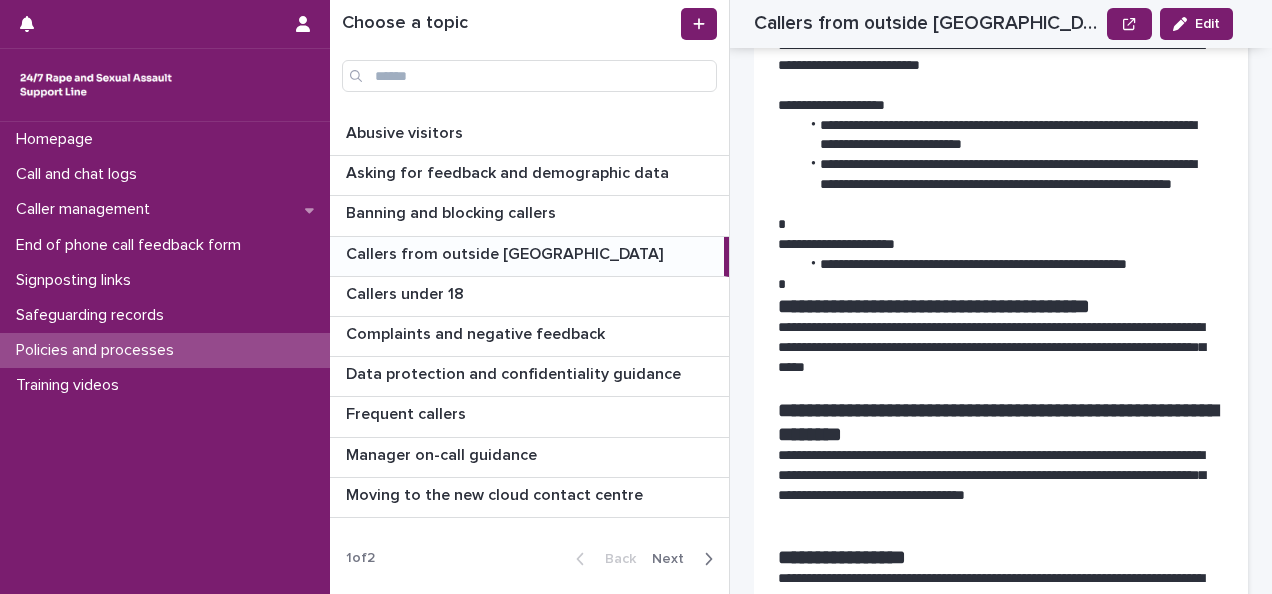 scroll, scrollTop: 490, scrollLeft: 0, axis: vertical 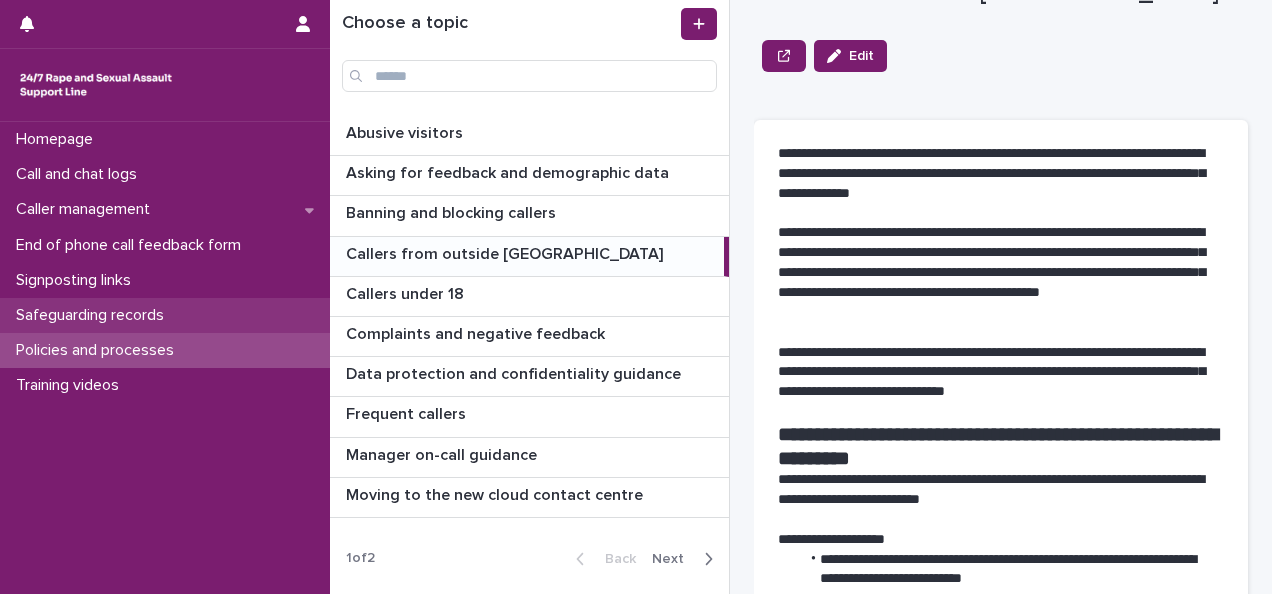 click on "Safeguarding records" at bounding box center [94, 315] 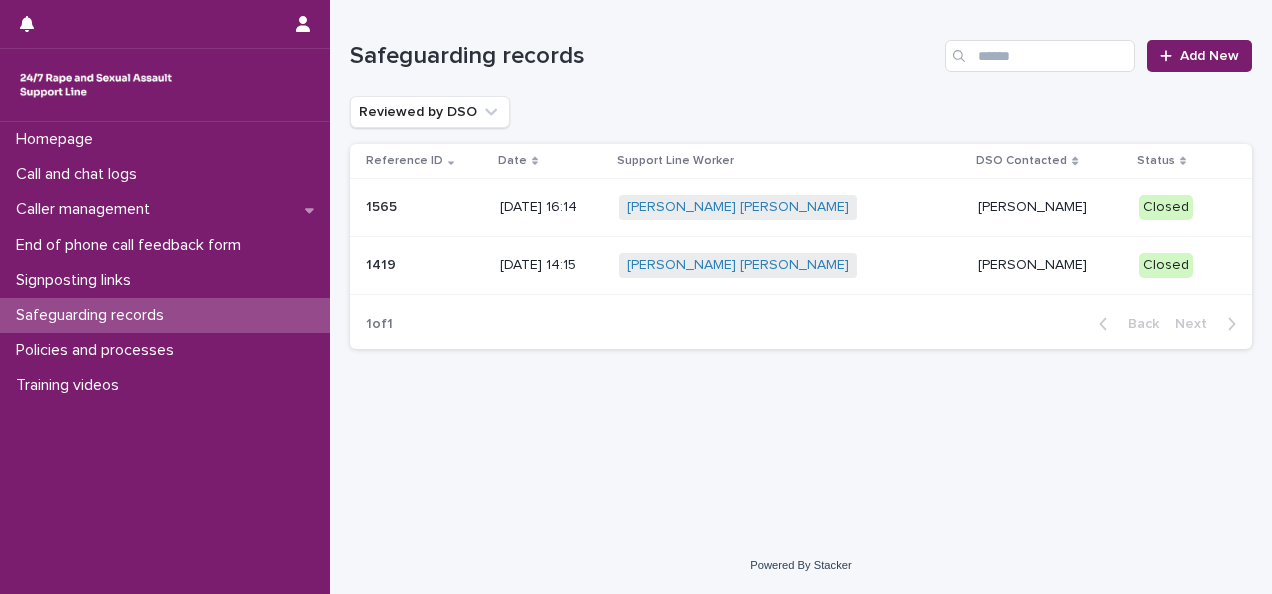 click on "1419" at bounding box center [383, 263] 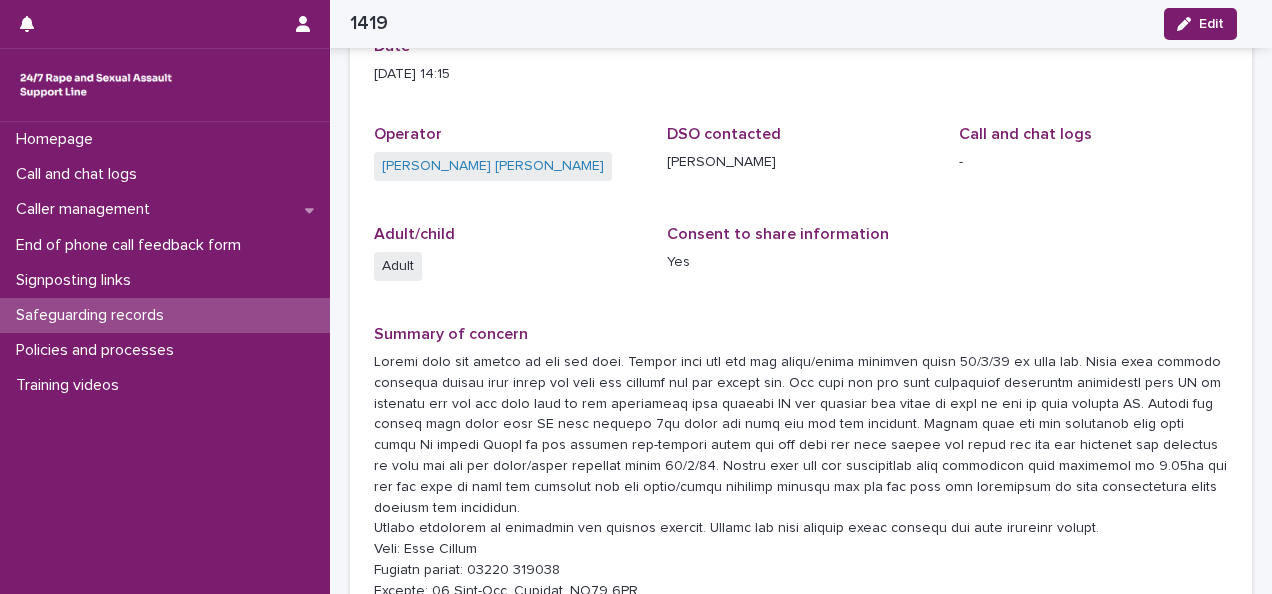 scroll, scrollTop: 192, scrollLeft: 0, axis: vertical 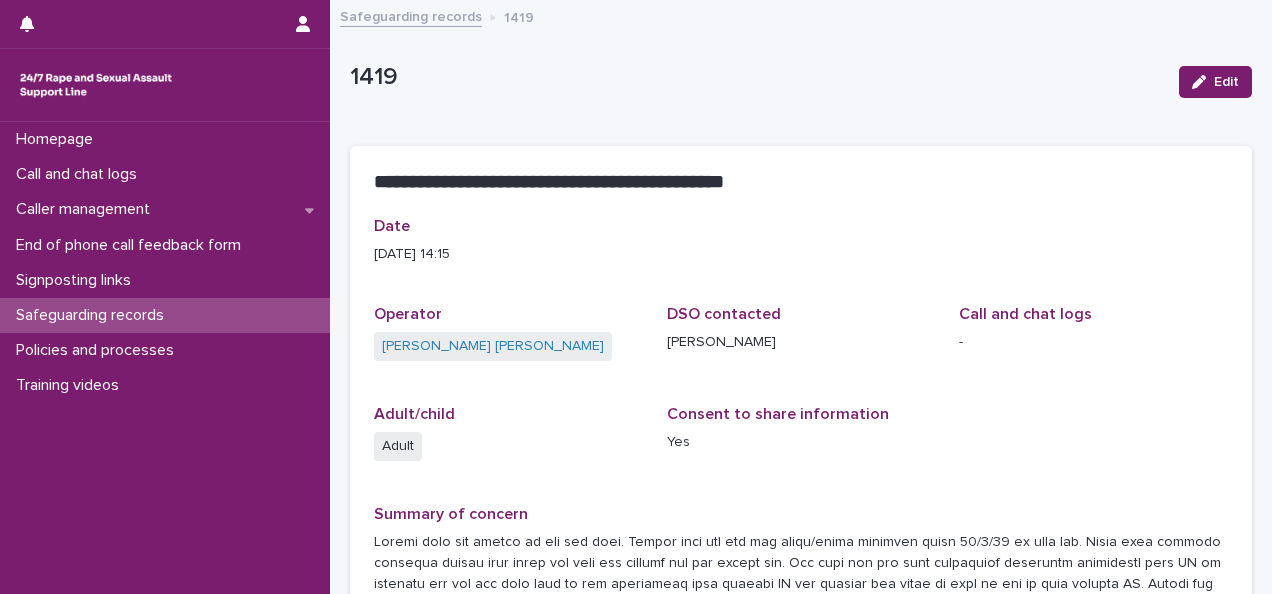 click on "Safeguarding records" at bounding box center (94, 315) 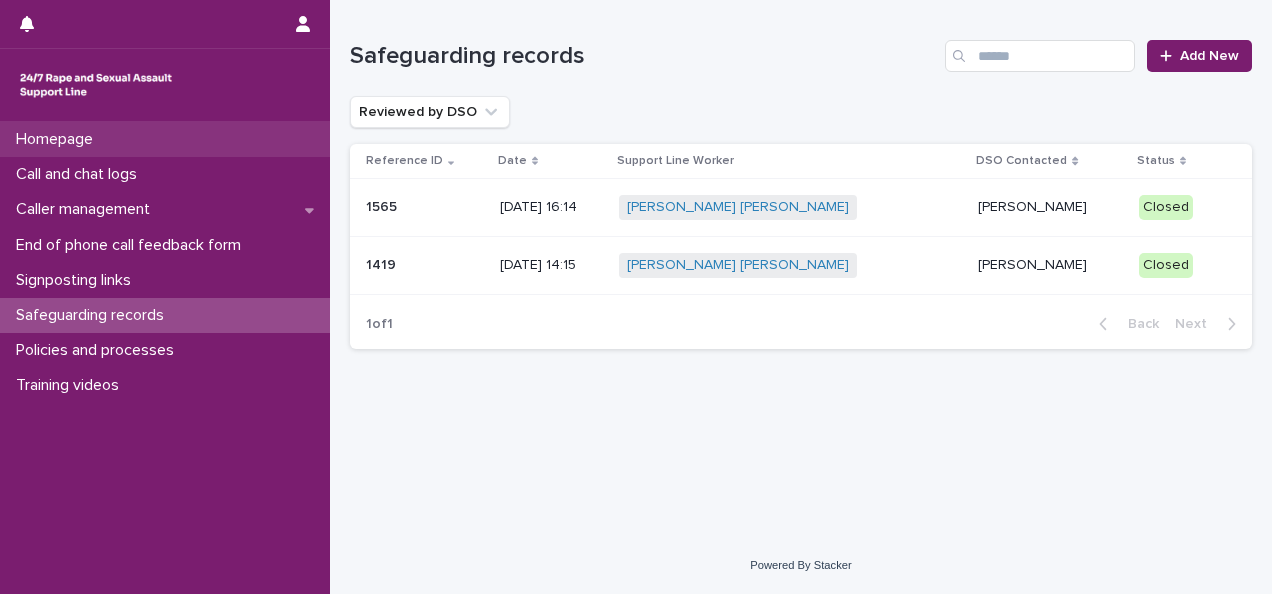 click on "Homepage" at bounding box center [58, 139] 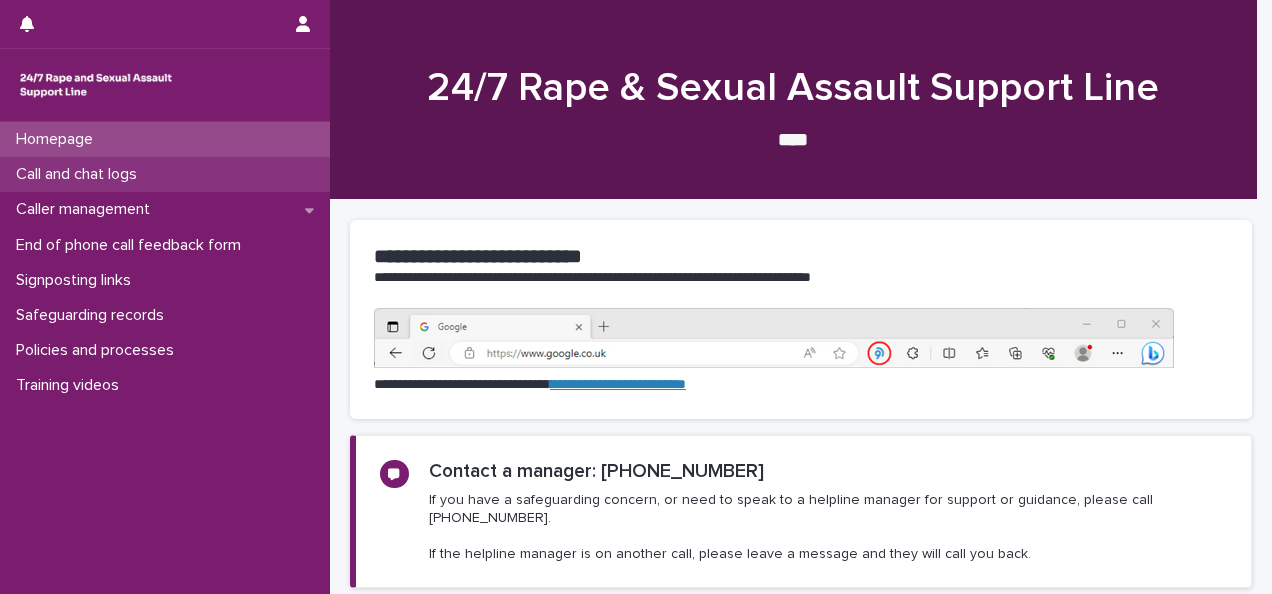 click on "Call and chat logs" at bounding box center [80, 174] 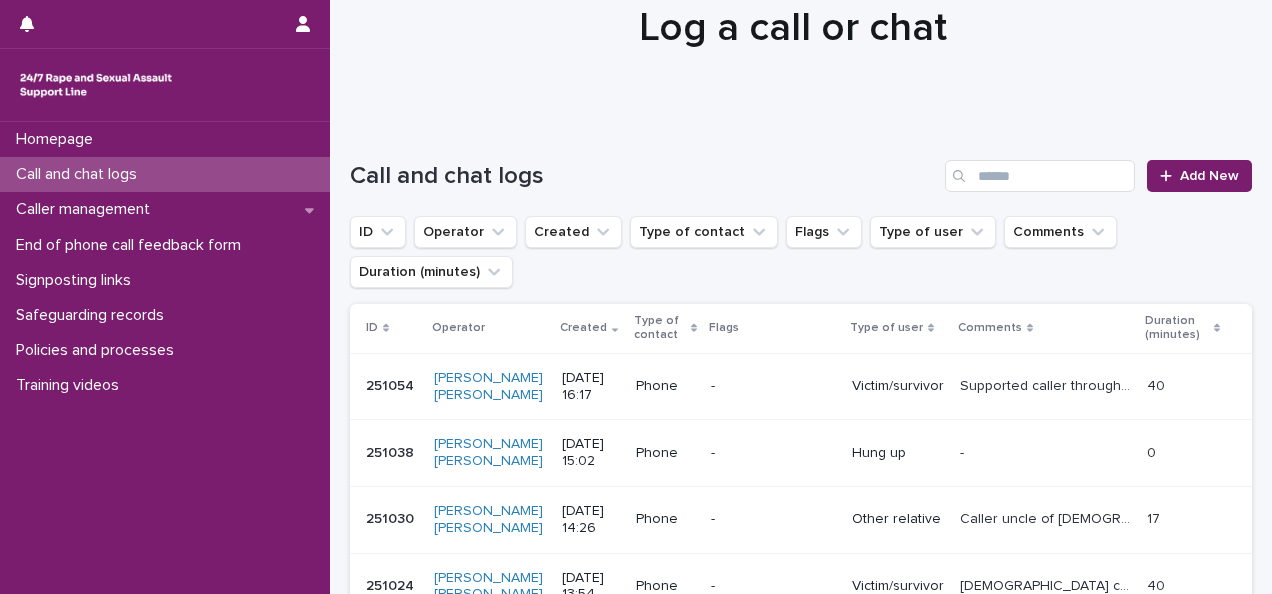 scroll, scrollTop: 74, scrollLeft: 0, axis: vertical 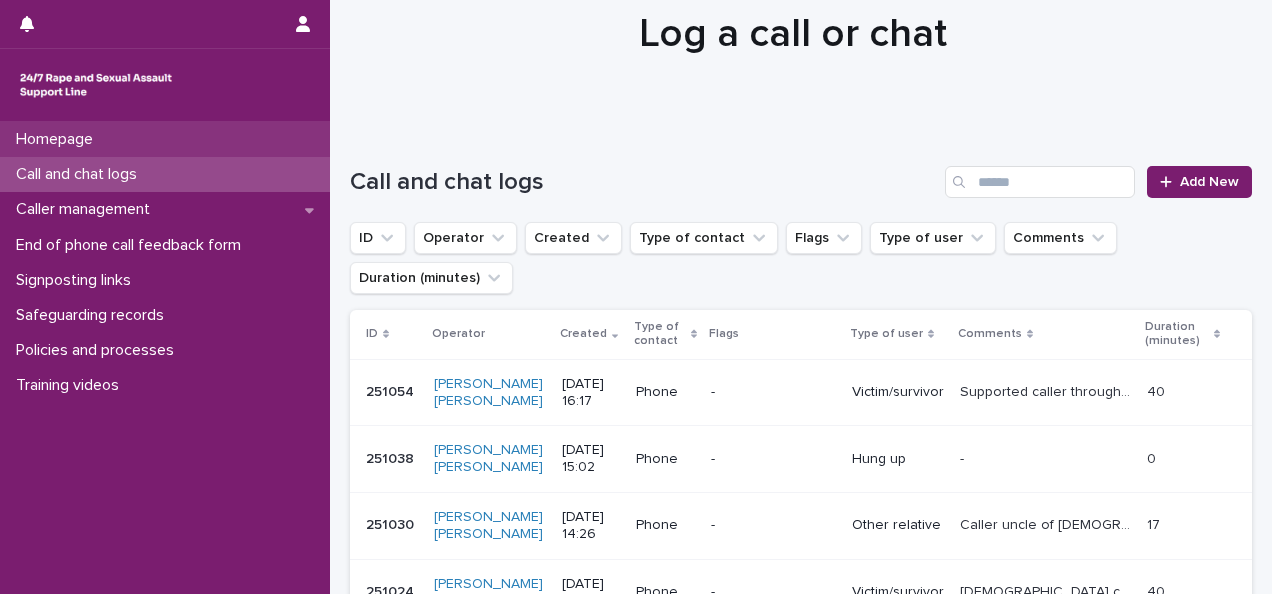click on "Homepage" at bounding box center [58, 139] 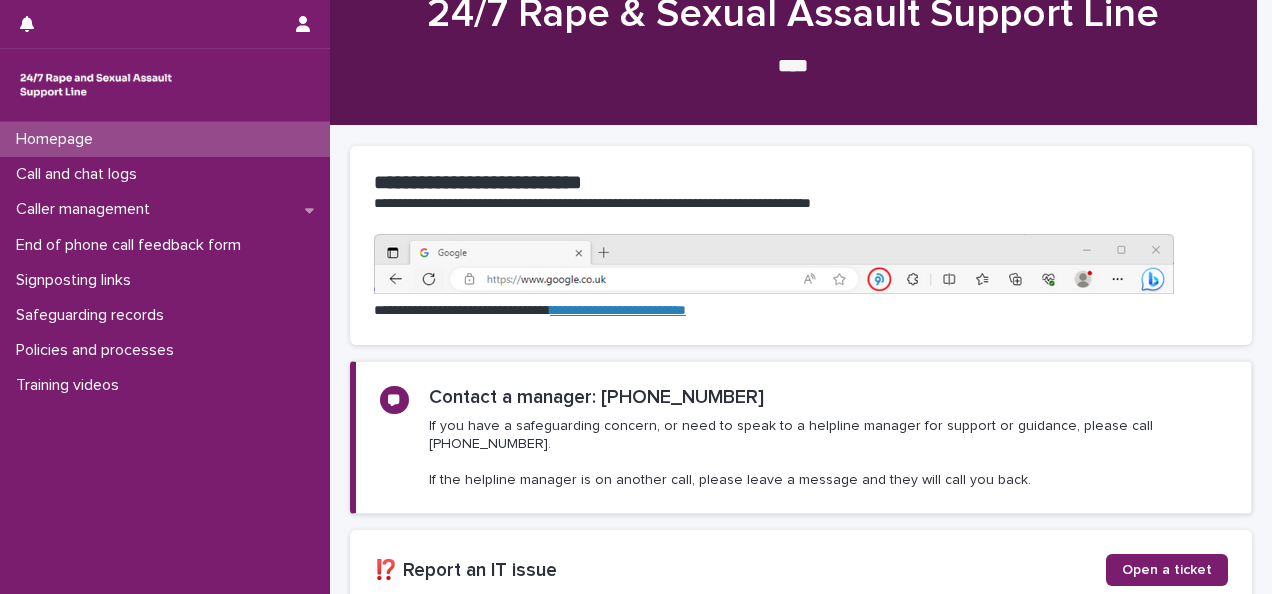 scroll, scrollTop: 338, scrollLeft: 0, axis: vertical 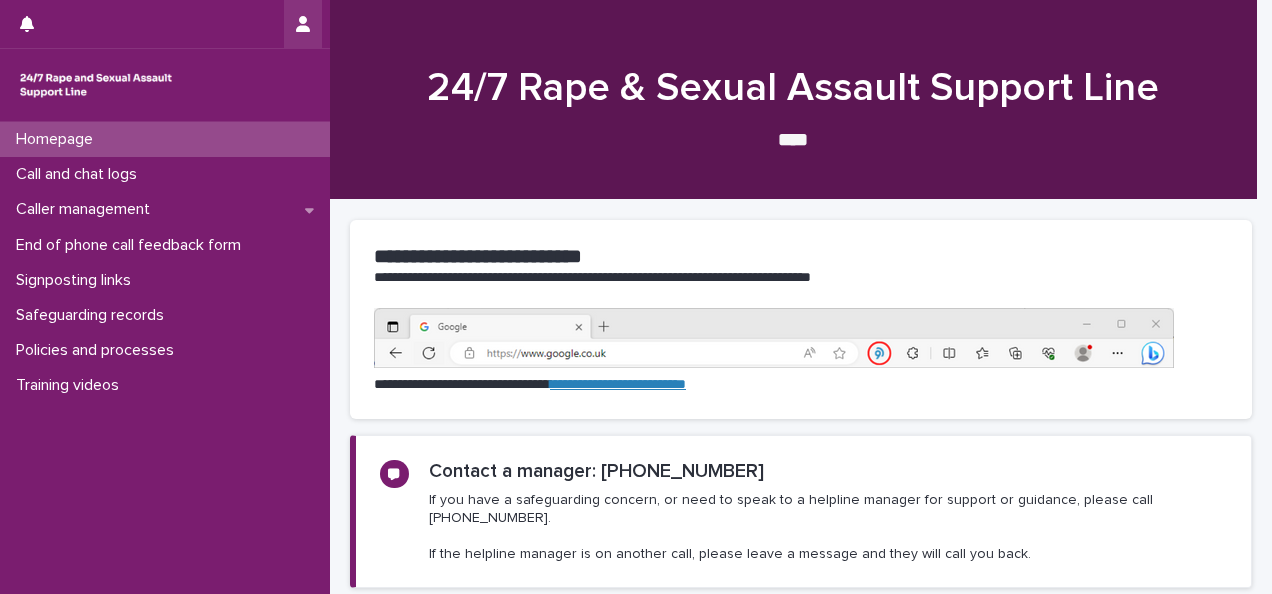 click 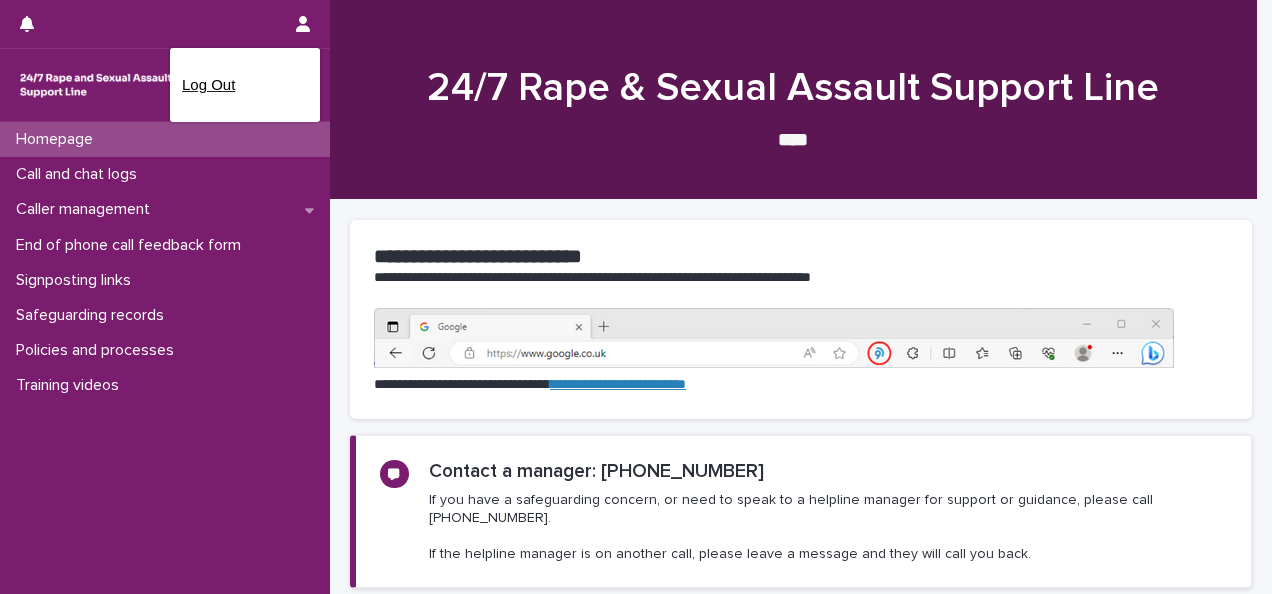 click on "Log Out" at bounding box center (245, 85) 